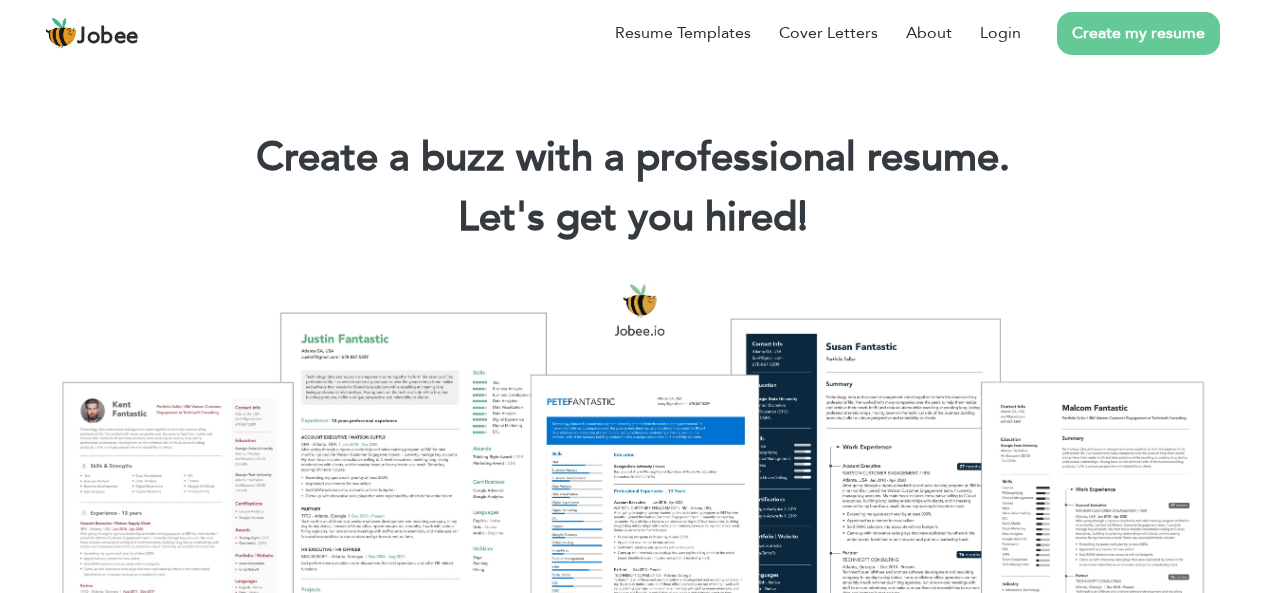 scroll, scrollTop: 0, scrollLeft: 0, axis: both 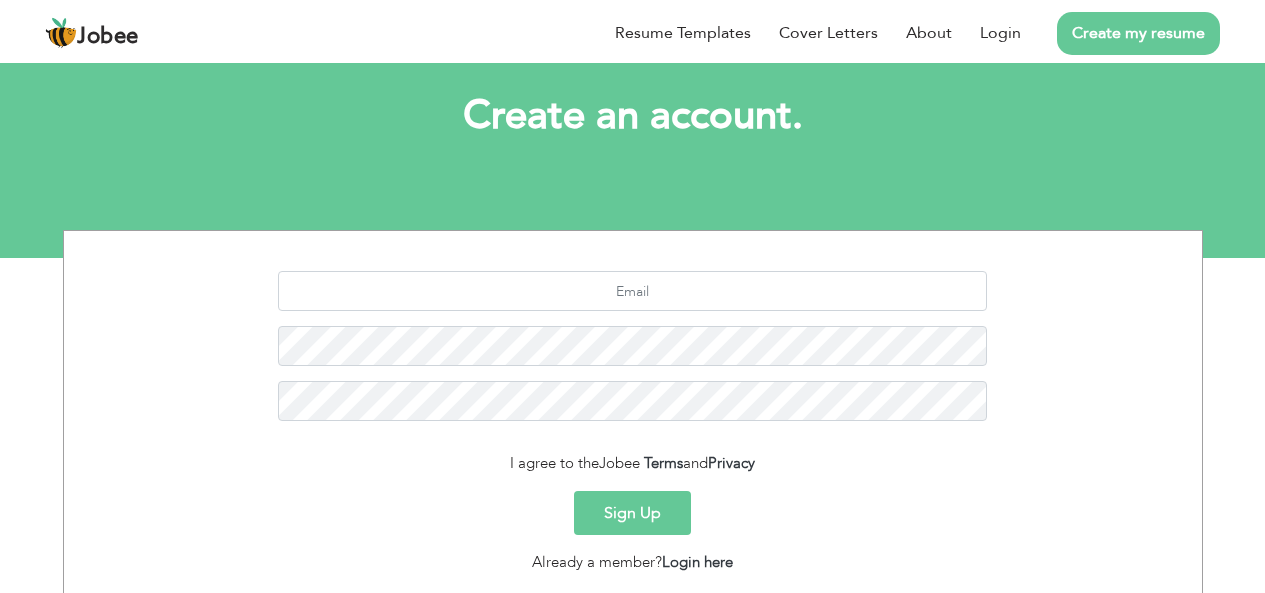 click on "I agree to the  Jobee   Terms  and  Privacy
Sign Up
Already a member?  Login here" at bounding box center [633, 418] 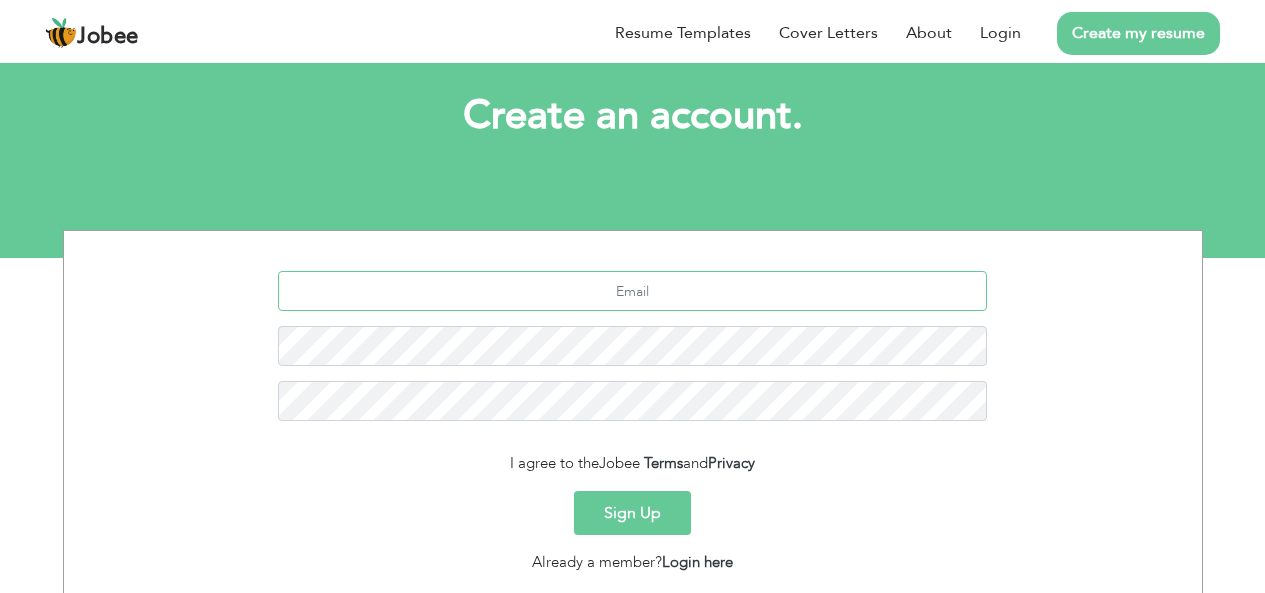click at bounding box center (632, 291) 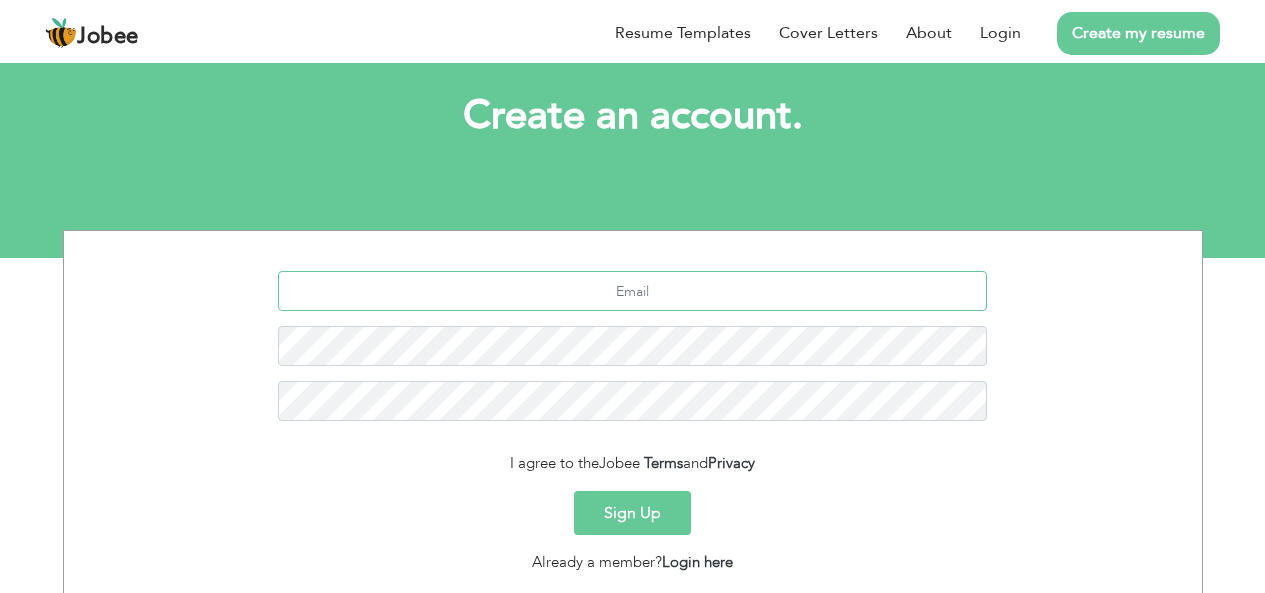 paste on "082 4559 115" 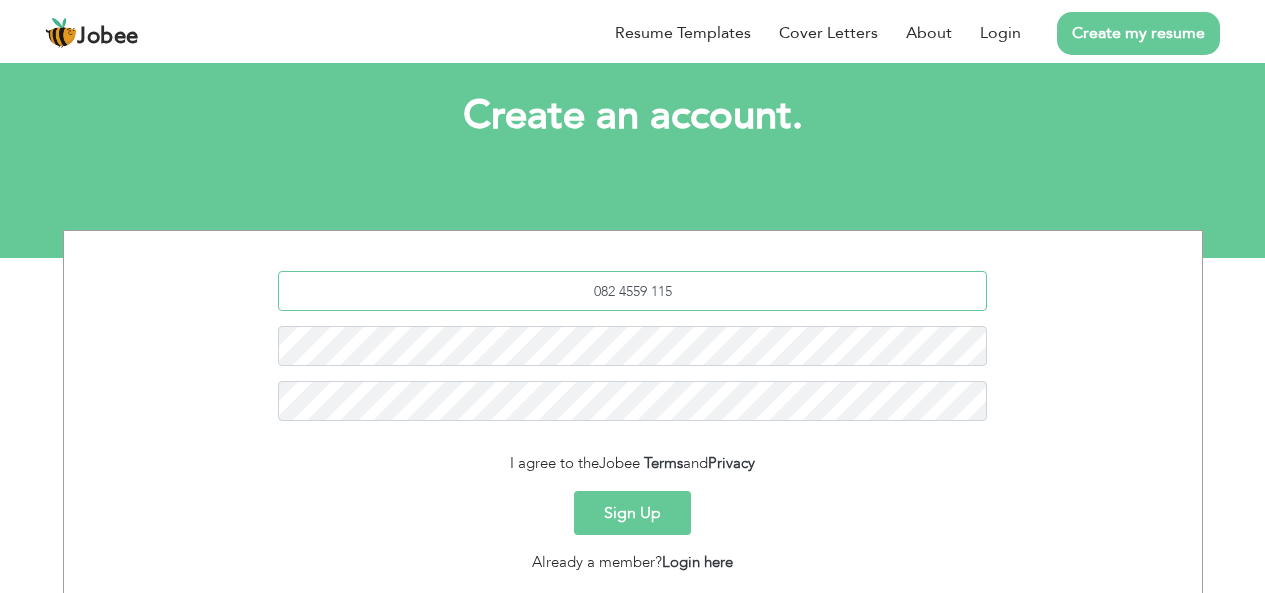 click on "082 4559 115" at bounding box center (632, 291) 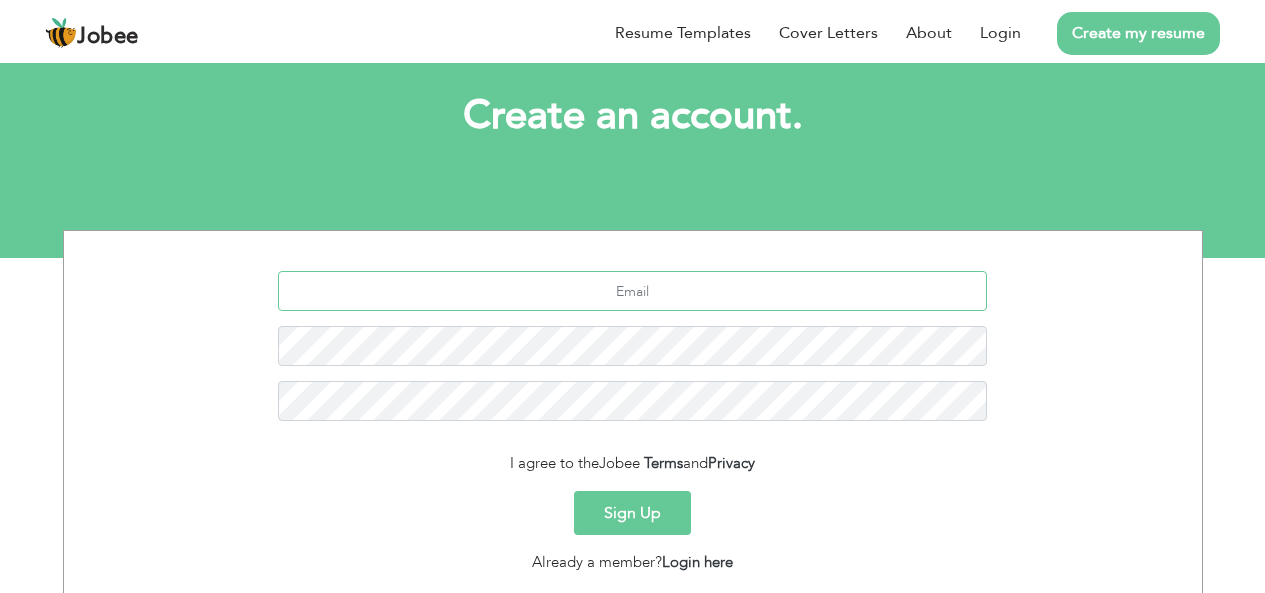 paste on "satsumaenterprise@outlook.com" 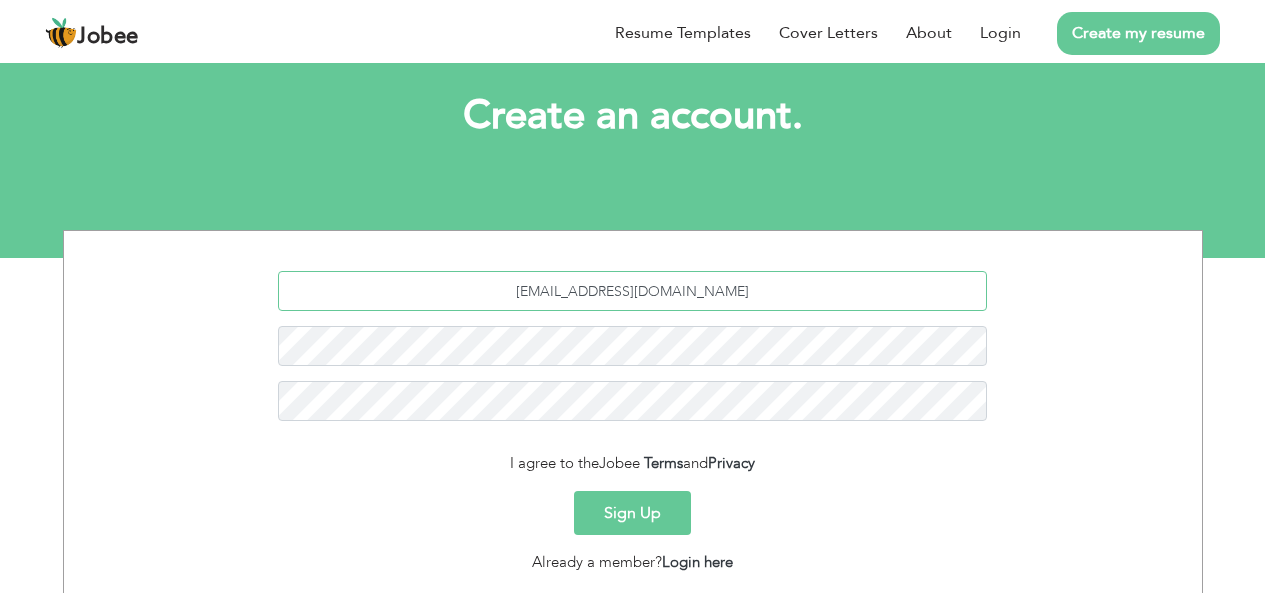 type on "satsumaenterprise@outlook.com" 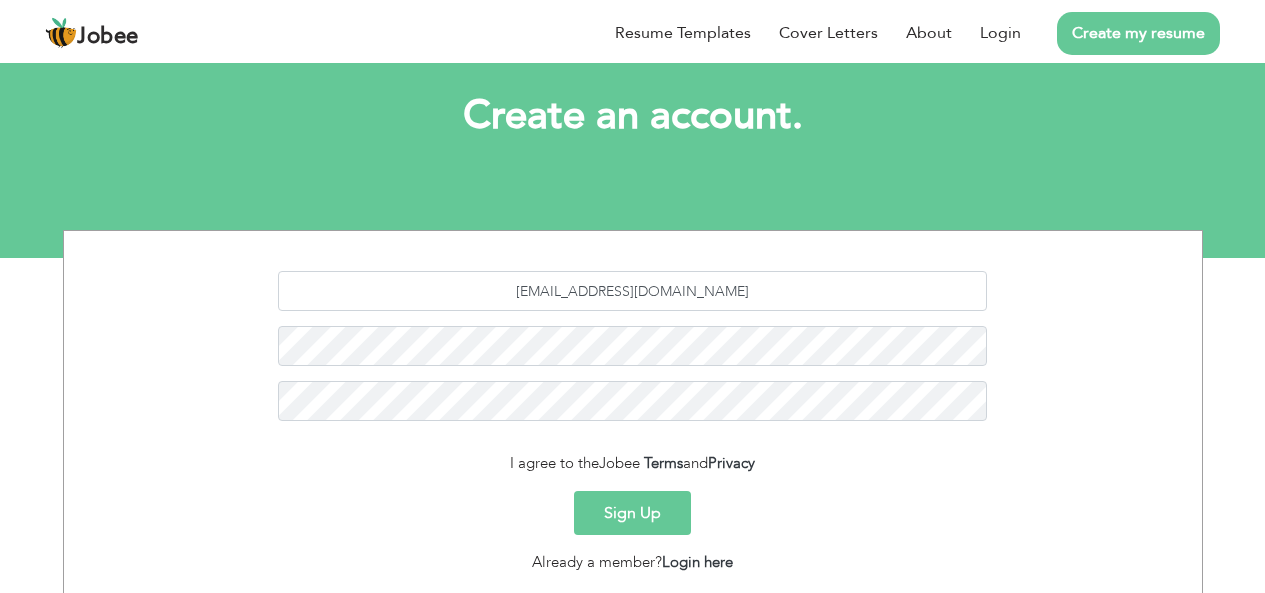 click on "I agree to the  Jobee   Terms  and  Privacy" at bounding box center (633, 463) 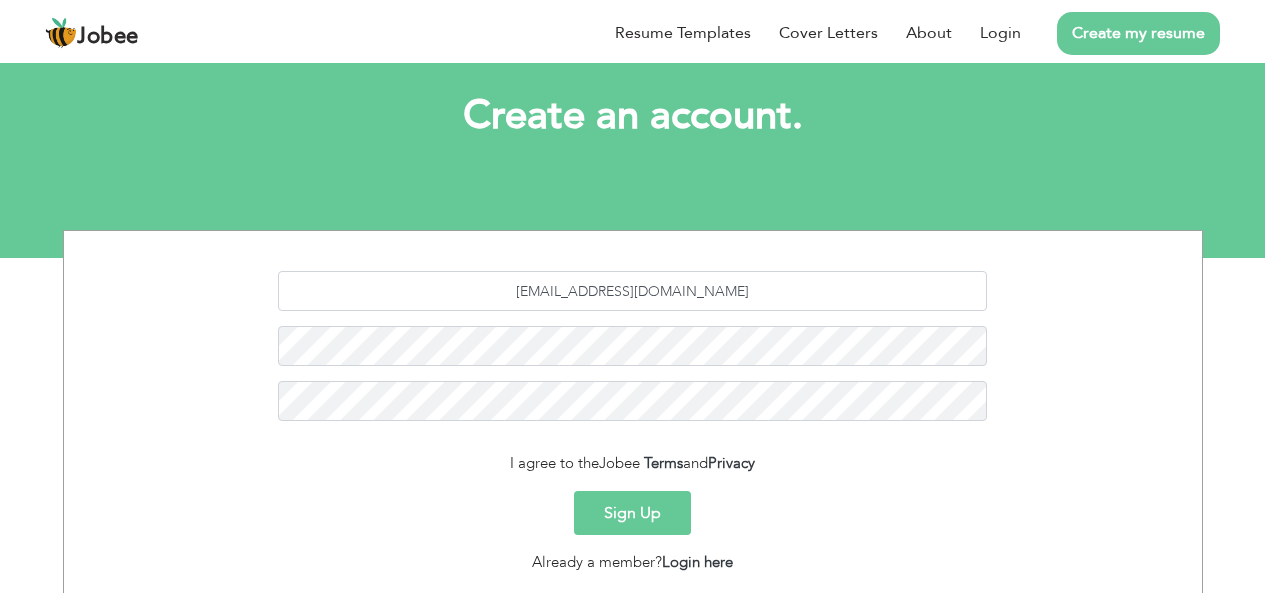 click on "I agree to the  Jobee   Terms  and  Privacy" at bounding box center [633, 463] 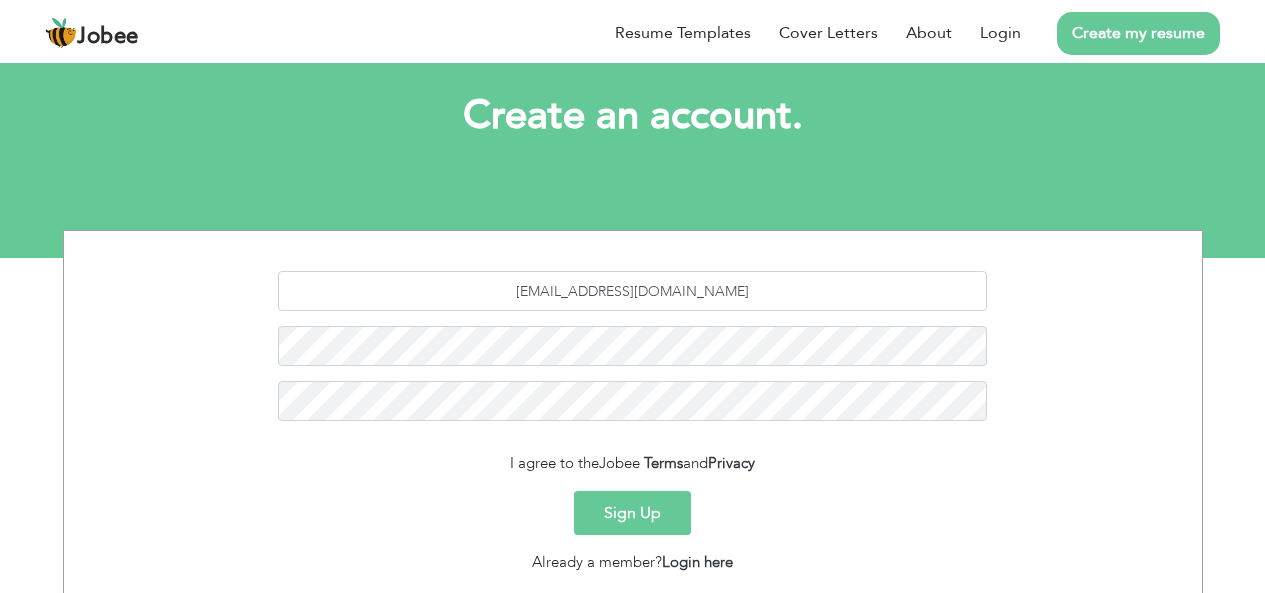 click on "I agree to the  Jobee   Terms  and  Privacy" at bounding box center [633, 463] 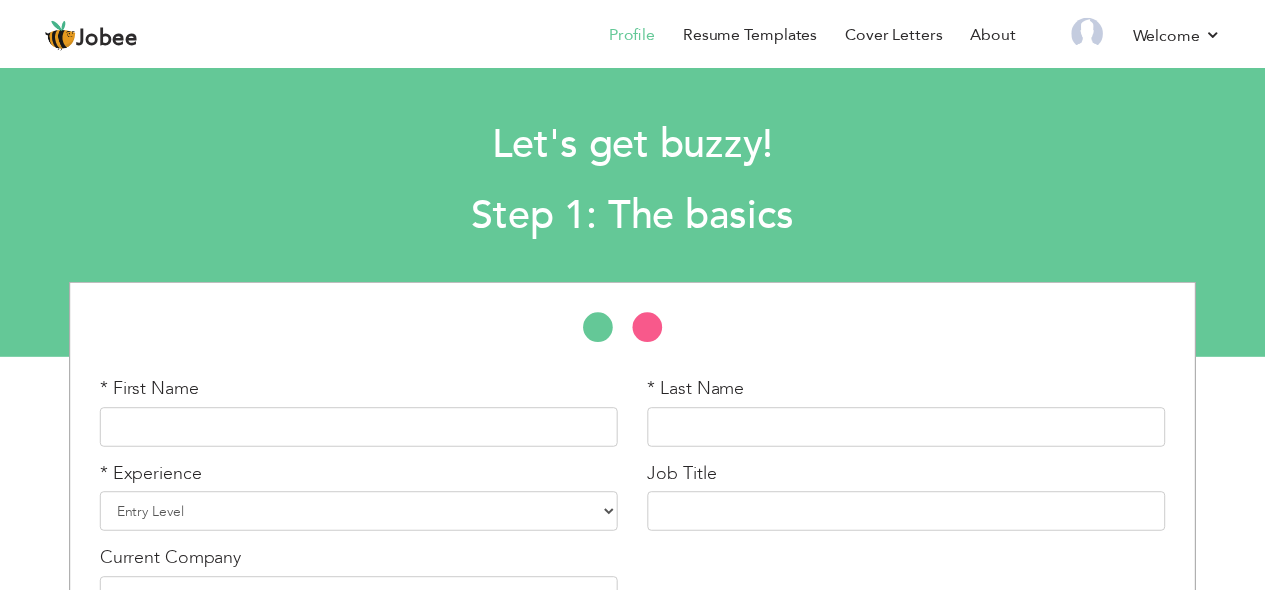 scroll, scrollTop: 0, scrollLeft: 0, axis: both 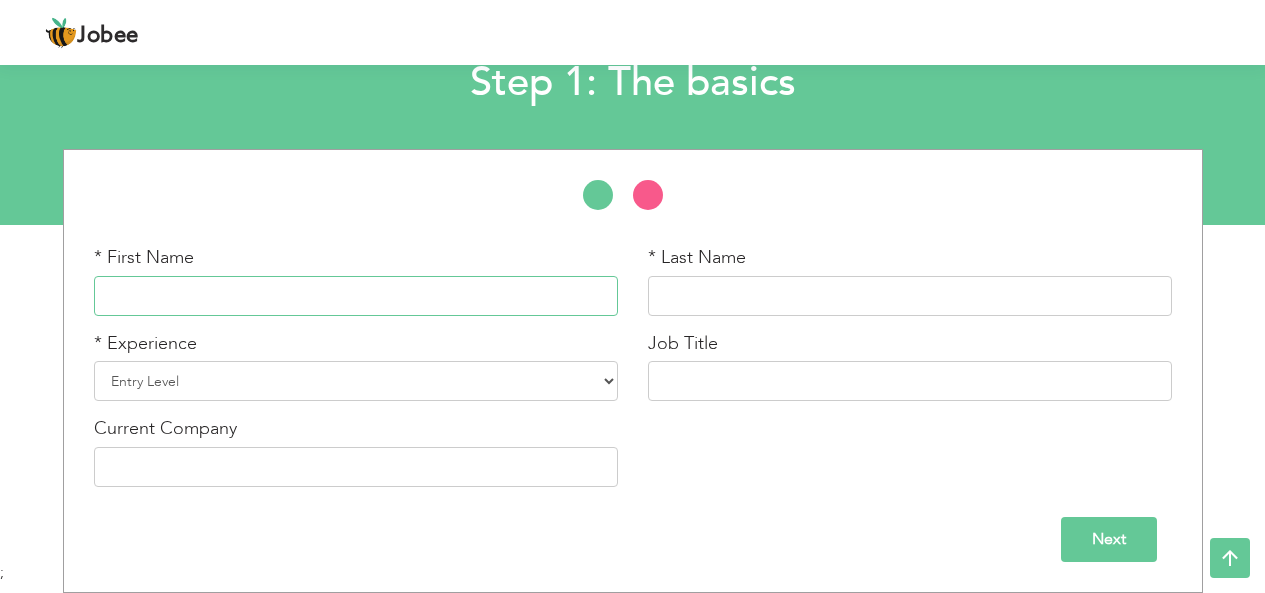click at bounding box center (356, 296) 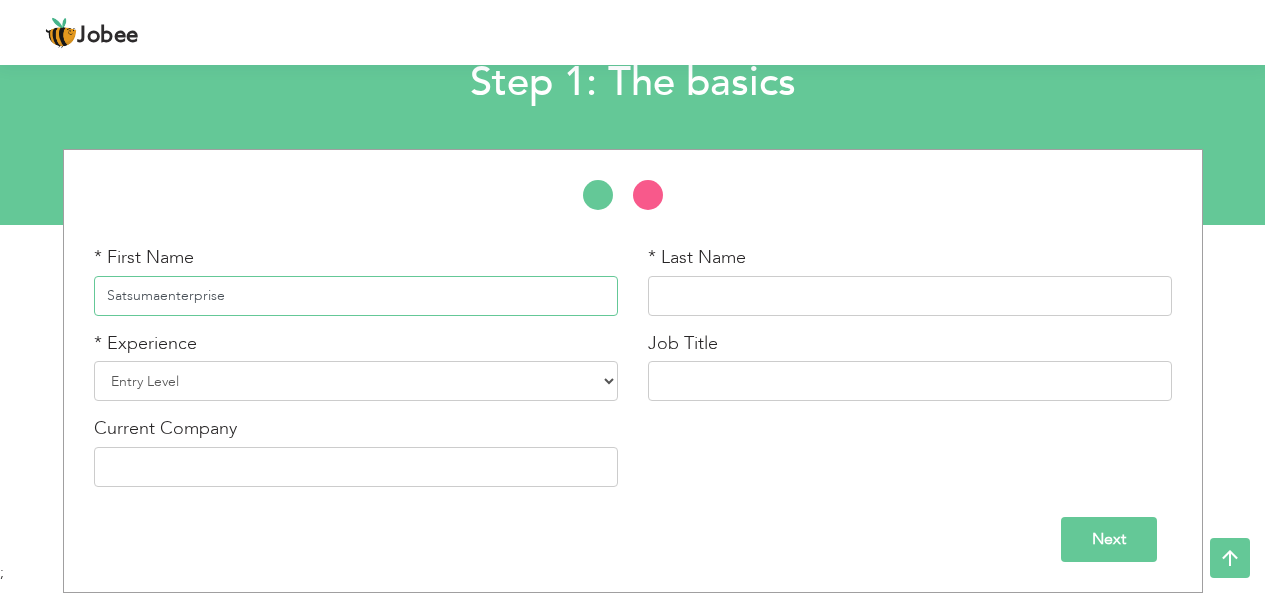 type on "Satsumaenterprise" 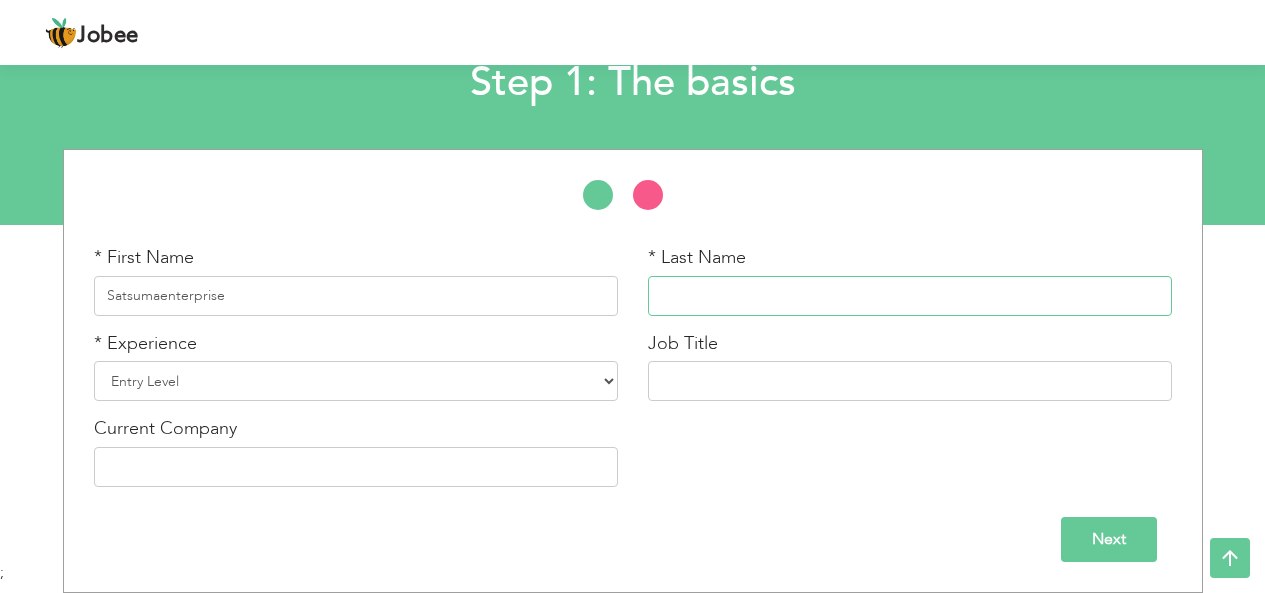 click at bounding box center [910, 296] 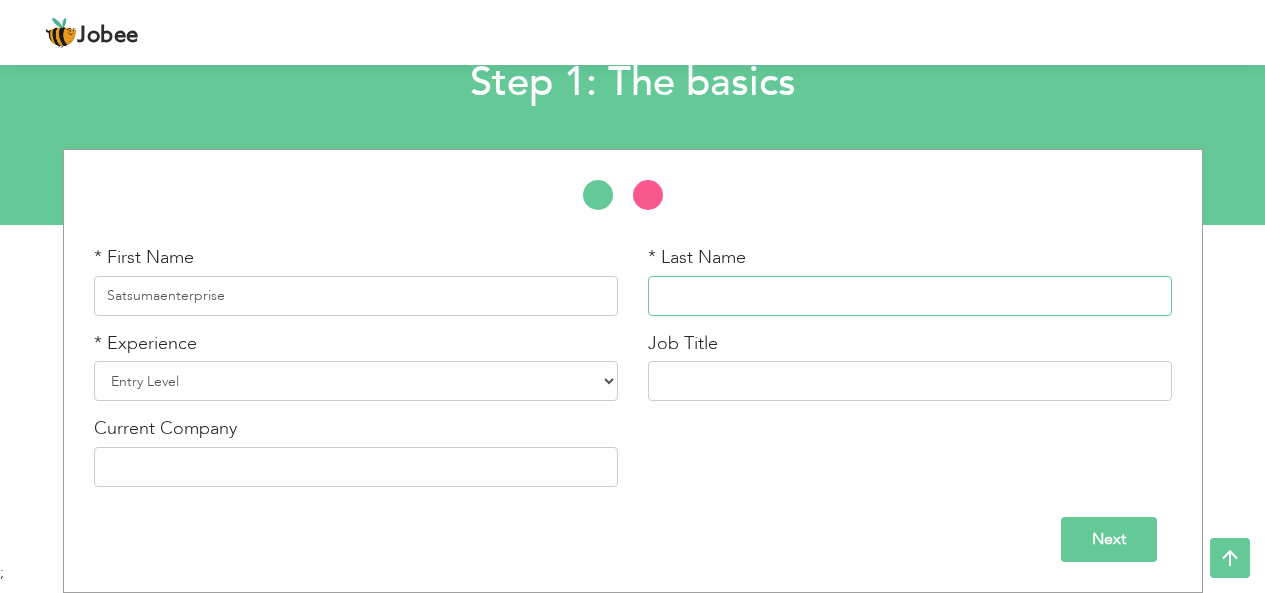 paste on "Satsumaenterpriseza" 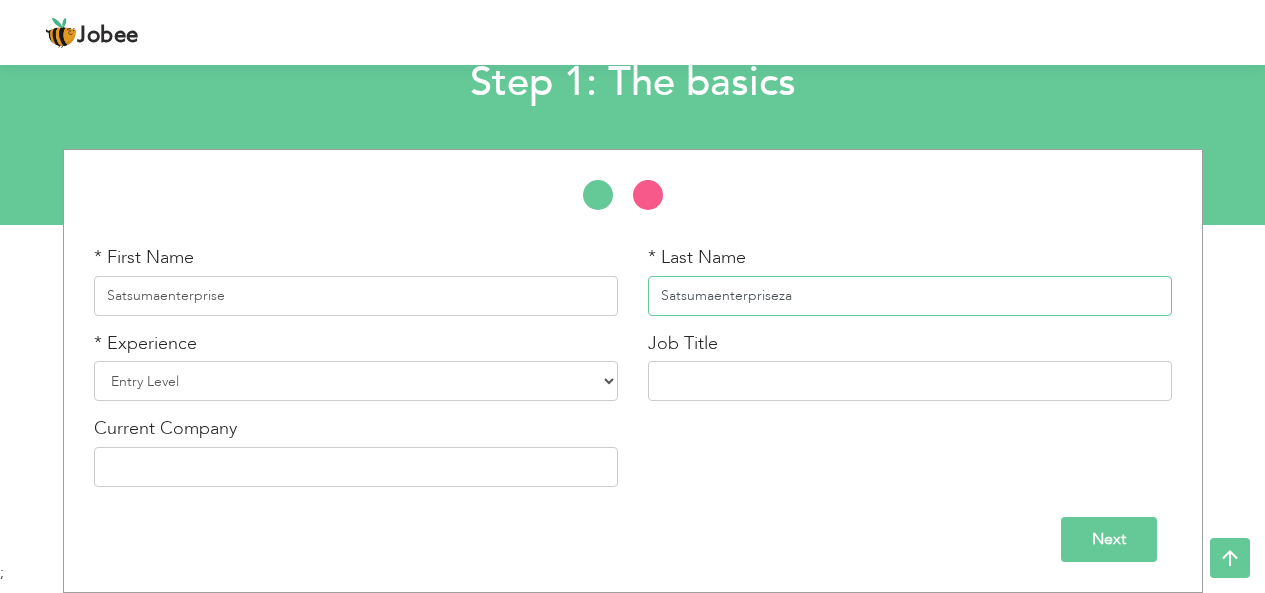 drag, startPoint x: 719, startPoint y: 298, endPoint x: 531, endPoint y: 294, distance: 188.04254 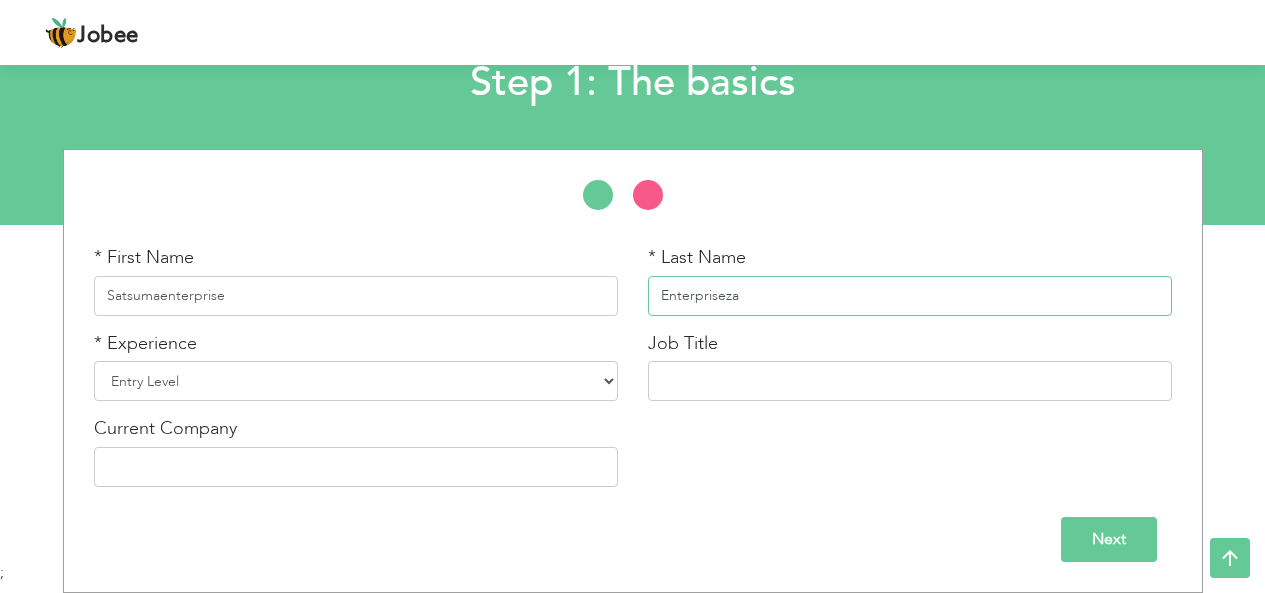 click on "Enterpriseza" at bounding box center (910, 296) 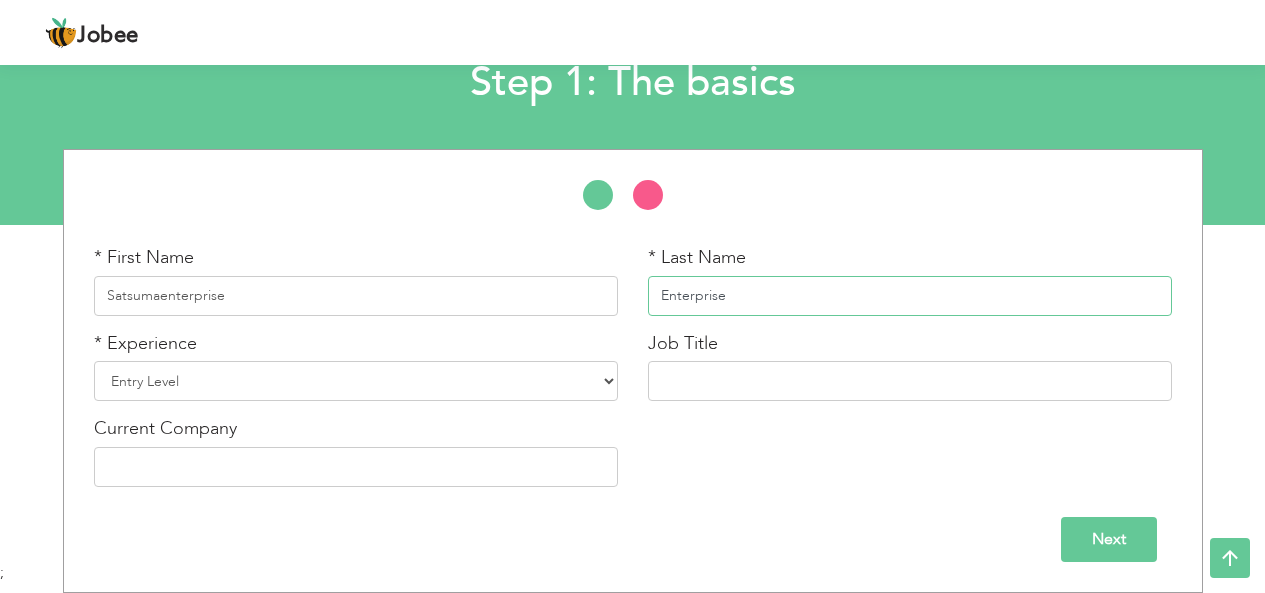 type on "Enterprise" 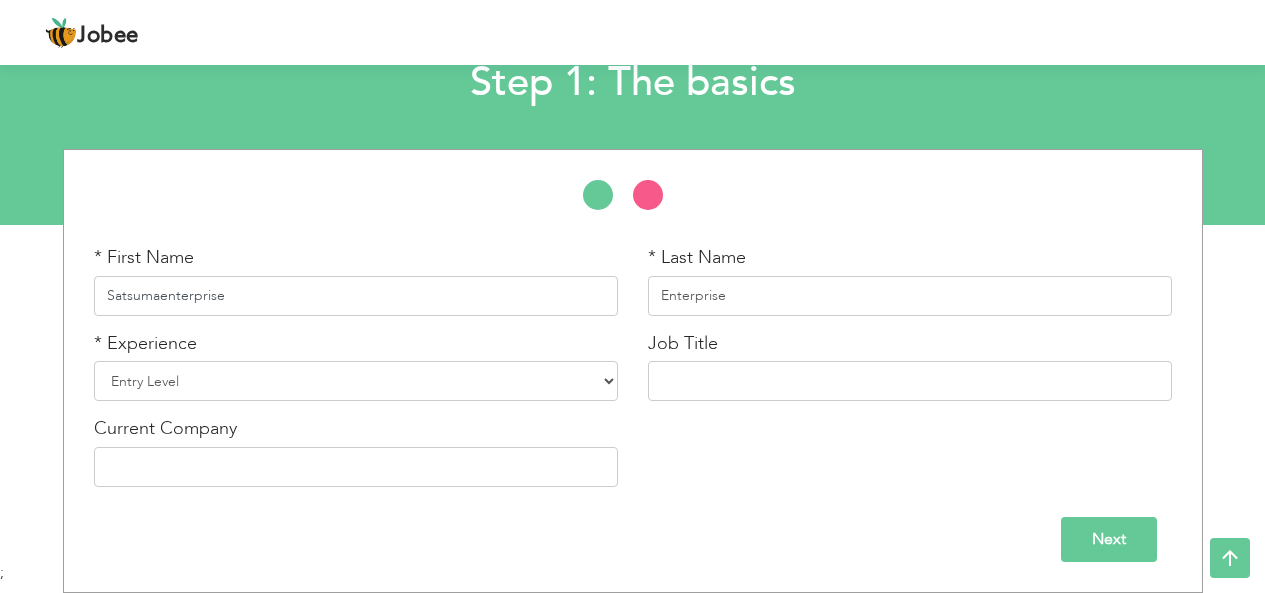 click on "Satsumaenterprise" at bounding box center [356, 296] 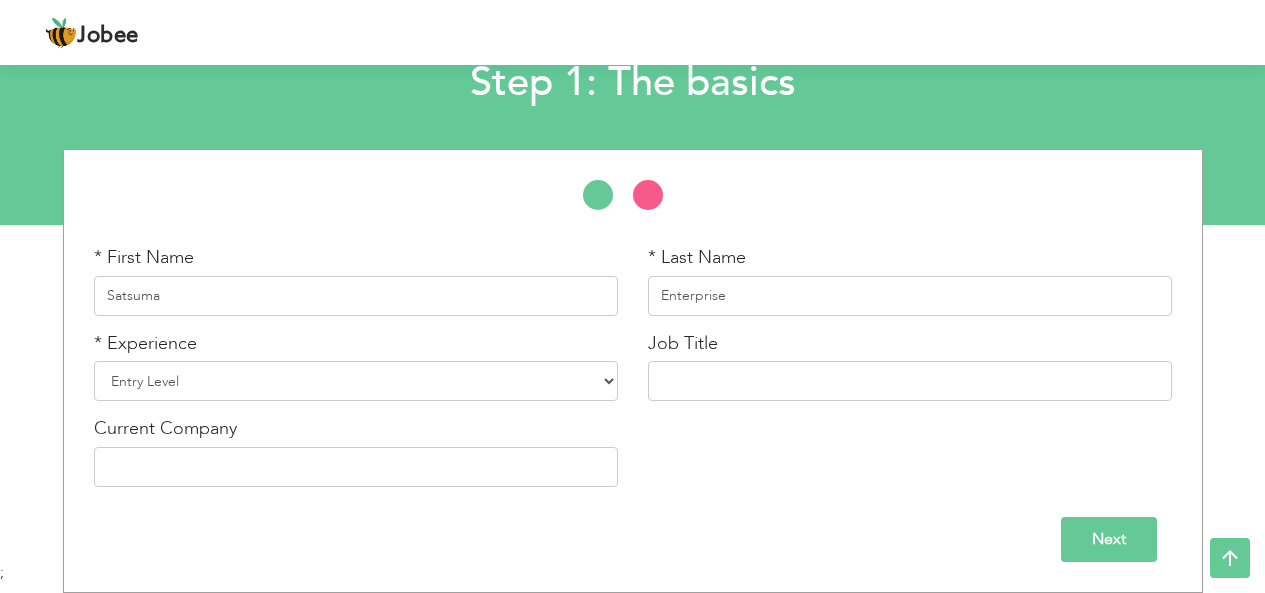 type on "Satsuma" 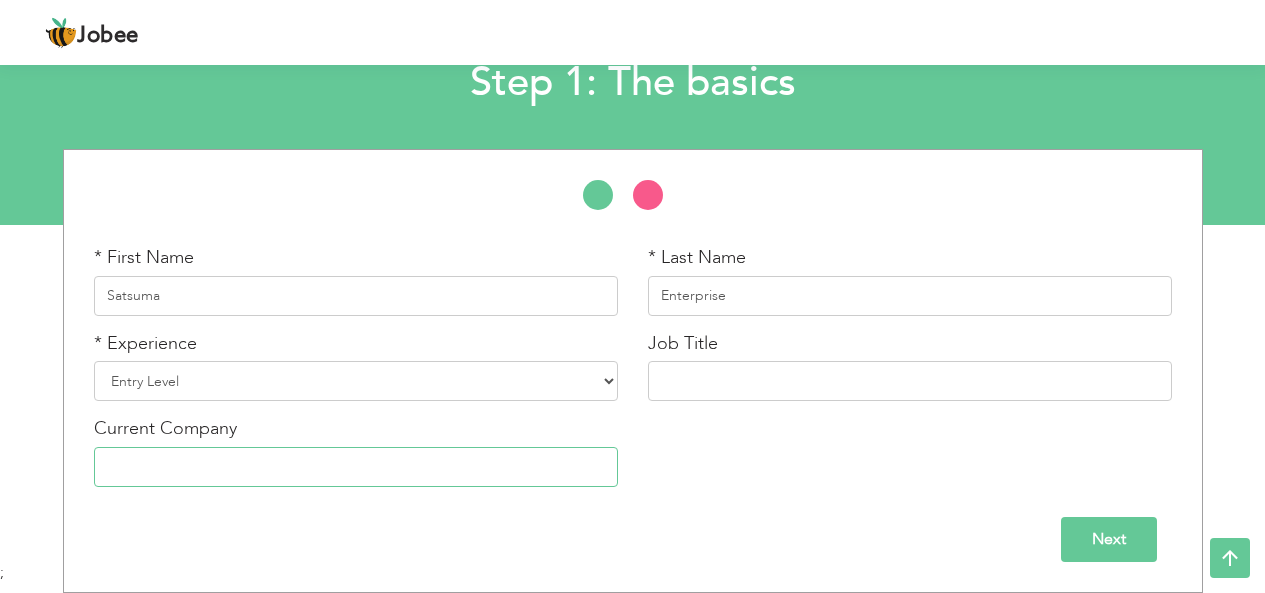 click at bounding box center [356, 467] 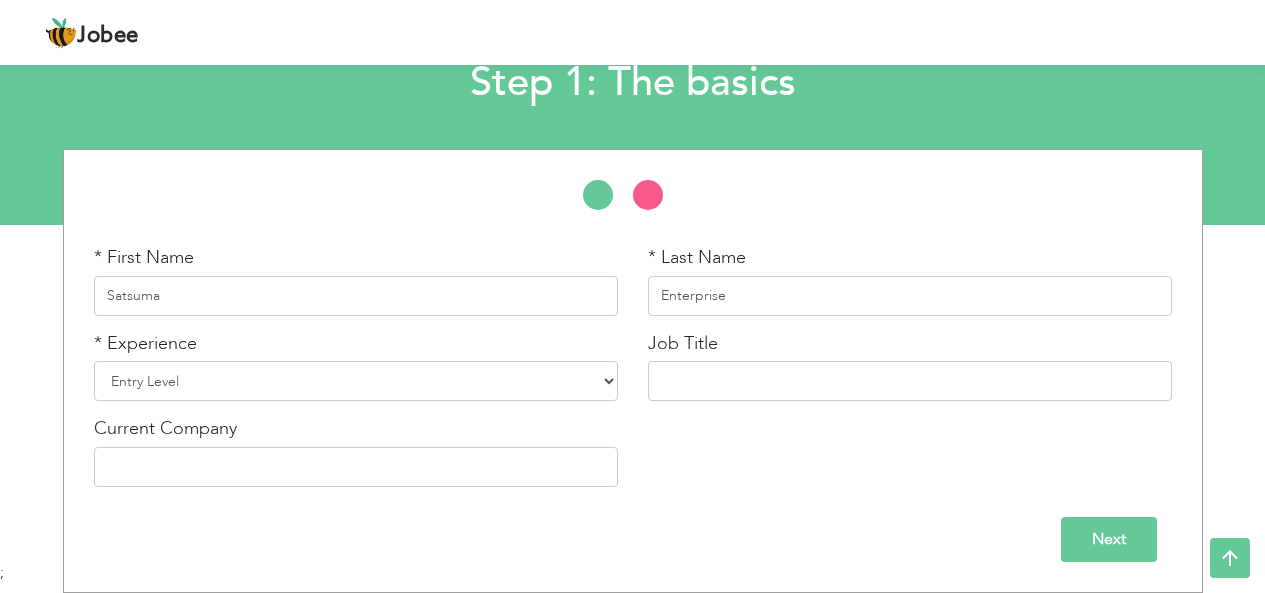 click on "Next" at bounding box center (1109, 539) 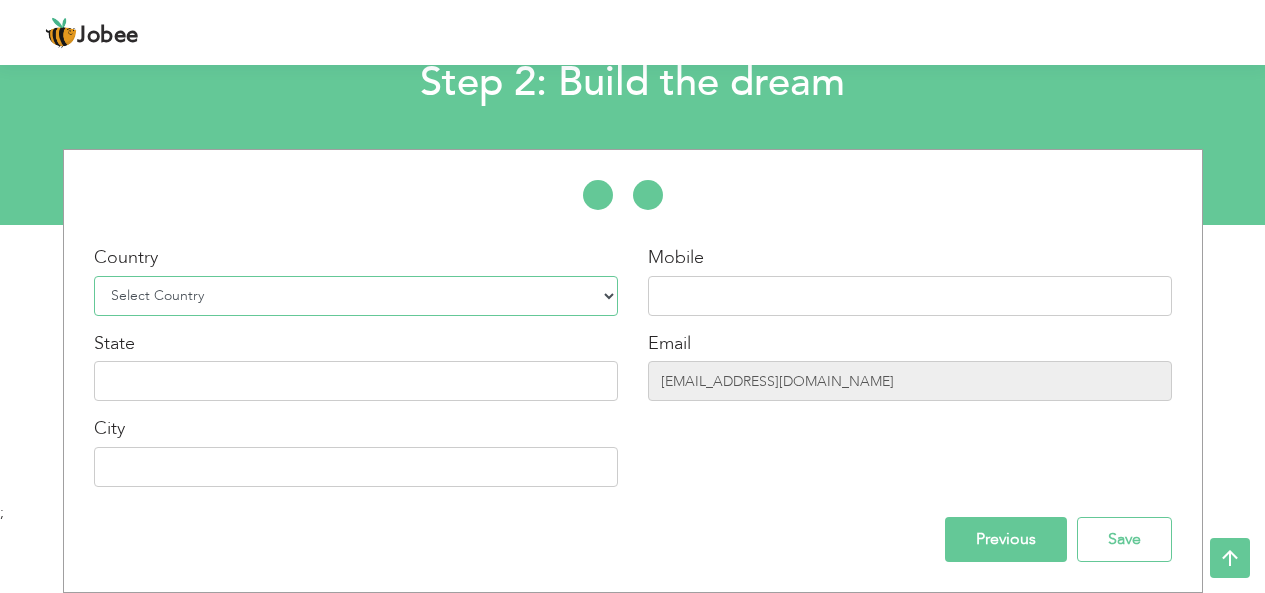 click on "Select Country
Afghanistan
Albania
Algeria
American Samoa
Andorra
Angola
Anguilla
Antarctica
Antigua and Barbuda
Argentina
Armenia
Aruba
Australia
Austria
Azerbaijan
Bahamas
Bahrain
Bangladesh
Barbados
Belarus
Belgium
Belize
Benin
Bermuda
Bhutan
Bolivia
Bosnia-Herzegovina
Botswana
Bouvet Island
Brazil
British Indian Ocean Territory
Brunei Darussalam
Bulgaria
Burkina Faso
Burundi
Cambodia
Cameroon
Canada
Cape Verde
Cayman Islands
Central African Republic
Chad
Chile
China
Christmas Island
Cocos (Keeling) Islands
Colombia
Comoros
Congo
Congo, Dem. Republic
Cook Islands
Costa Rica
Croatia
Cuba
Cyprus
Czech Rep
Denmark
Djibouti
Dominica
Dominican Republic
Ecuador
Egypt
El Salvador
Equatorial Guinea
Eritrea
Estonia
Ethiopia
European Union
Falkland Islands (Malvinas)
Faroe Islands
Fiji
Finland
France
French Guiana
French Southern Territories
Gabon
Gambia
Georgia" at bounding box center (356, 296) 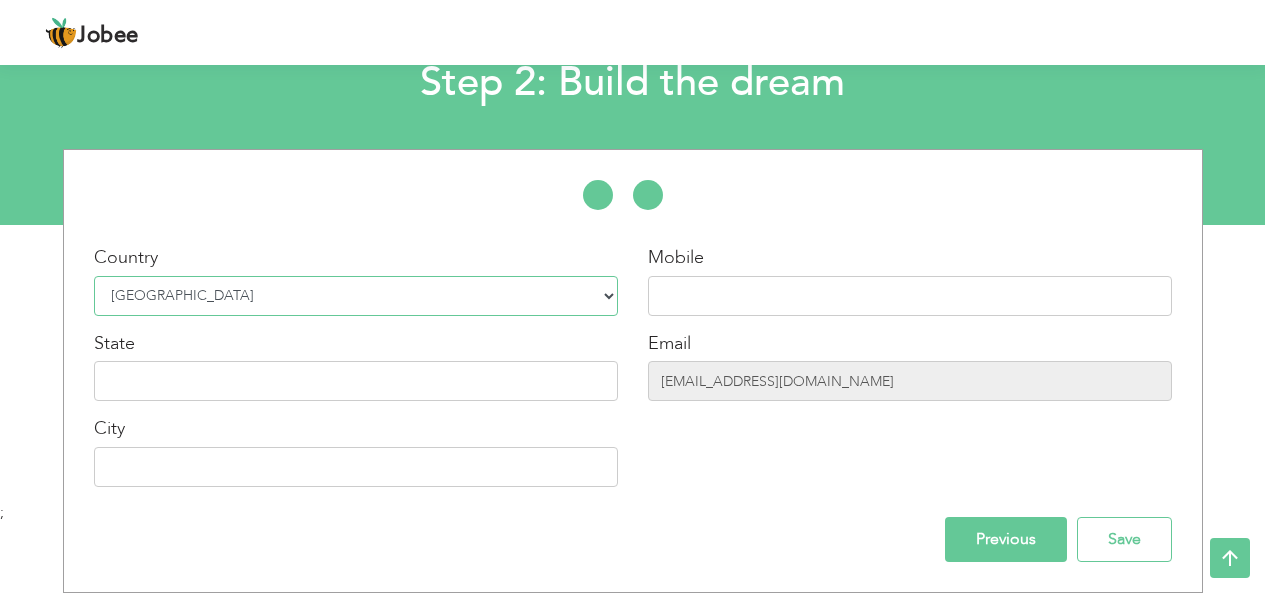 click on "Select Country
Afghanistan
Albania
Algeria
American Samoa
Andorra
Angola
Anguilla
Antarctica
Antigua and Barbuda
Argentina
Armenia
Aruba
Australia
Austria
Azerbaijan
Bahamas
Bahrain
Bangladesh
Barbados
Belarus
Belgium
Belize
Benin
Bermuda
Bhutan
Bolivia
Bosnia-Herzegovina
Botswana
Bouvet Island
Brazil
British Indian Ocean Territory
Brunei Darussalam
Bulgaria
Burkina Faso
Burundi
Cambodia
Cameroon
Canada
Cape Verde
Cayman Islands
Central African Republic
Chad
Chile
China
Christmas Island
Cocos (Keeling) Islands
Colombia
Comoros
Congo
Congo, Dem. Republic
Cook Islands
Costa Rica
Croatia
Cuba
Cyprus
Czech Rep
Denmark
Djibouti
Dominica
Dominican Republic
Ecuador
Egypt
El Salvador
Equatorial Guinea
Eritrea
Estonia
Ethiopia
European Union
Falkland Islands (Malvinas)
Faroe Islands
Fiji
Finland
France
French Guiana
French Southern Territories
Gabon
Gambia
Georgia" at bounding box center (356, 296) 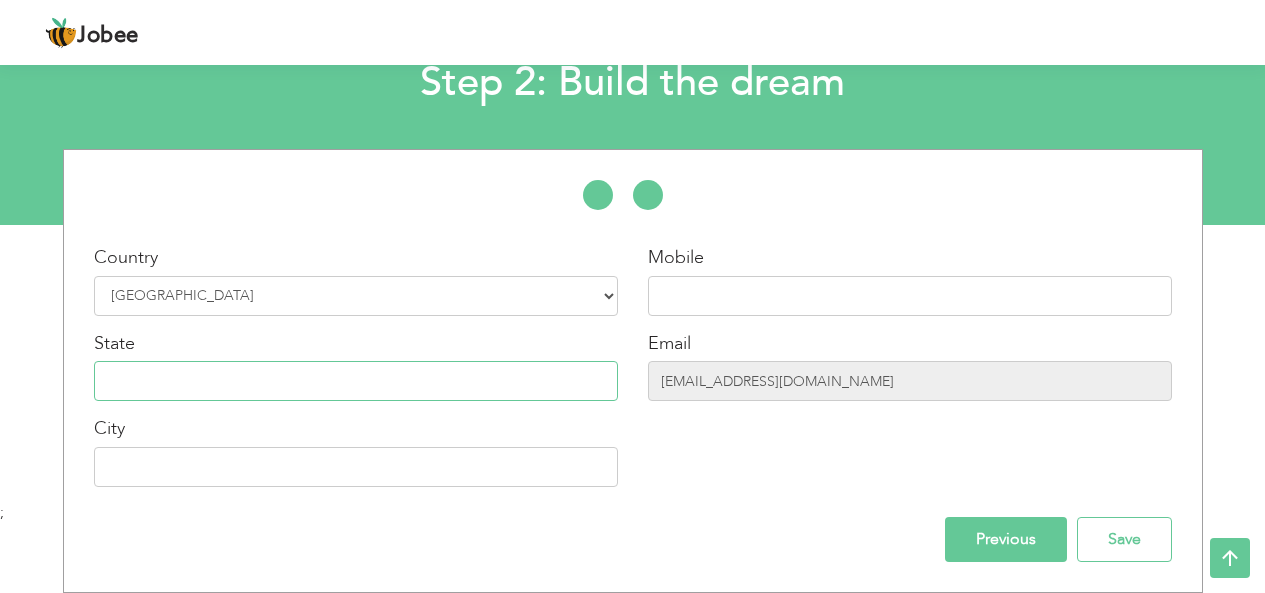 click at bounding box center (356, 381) 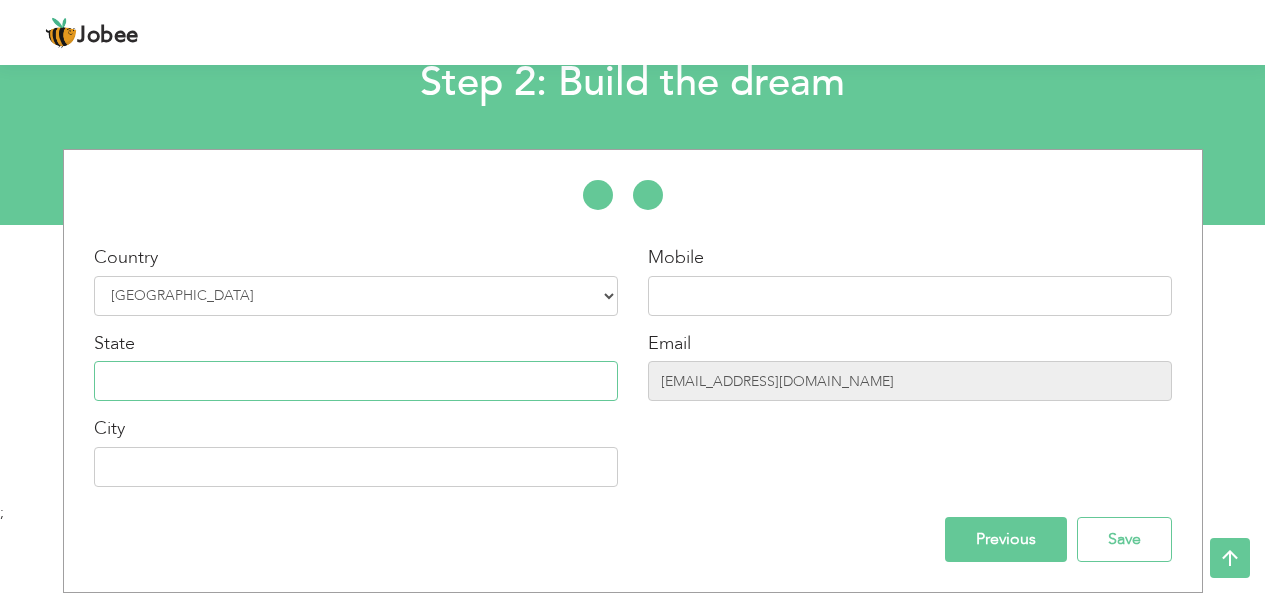 paste on "Gauteng" 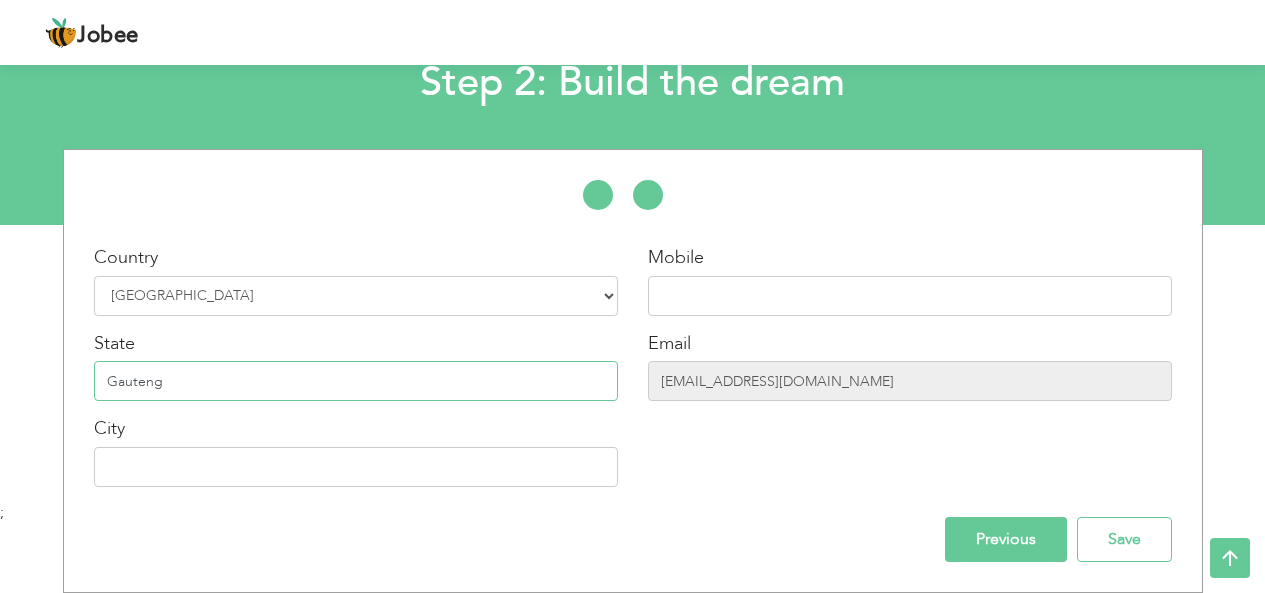 type on "Gauteng" 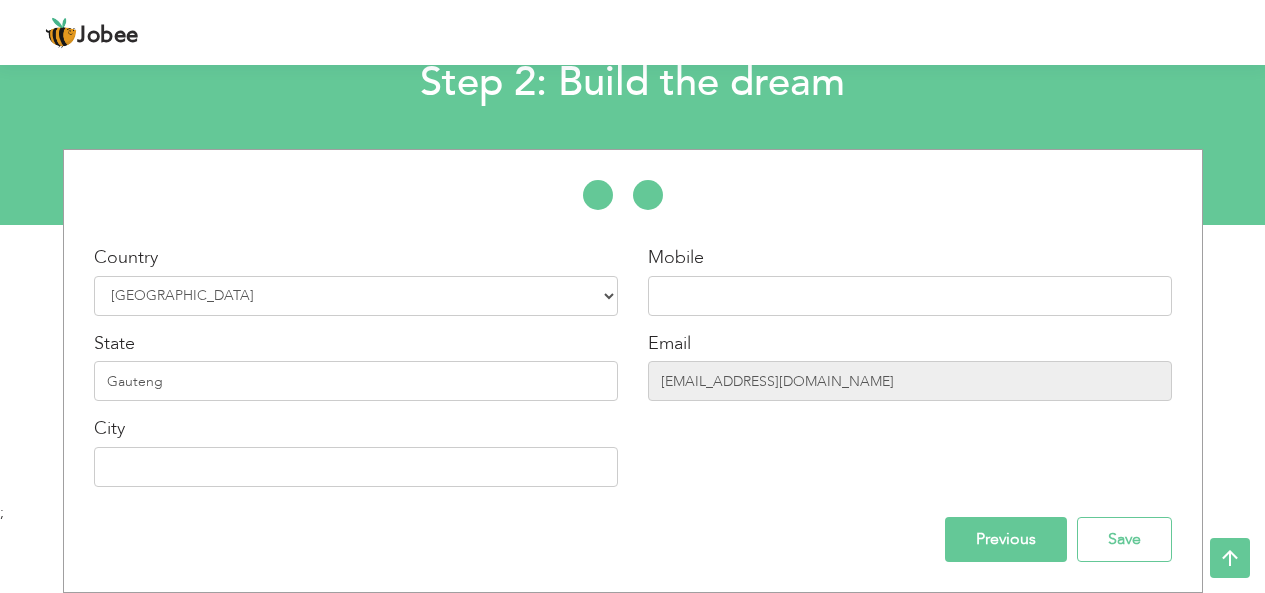 click on "City" at bounding box center (356, 451) 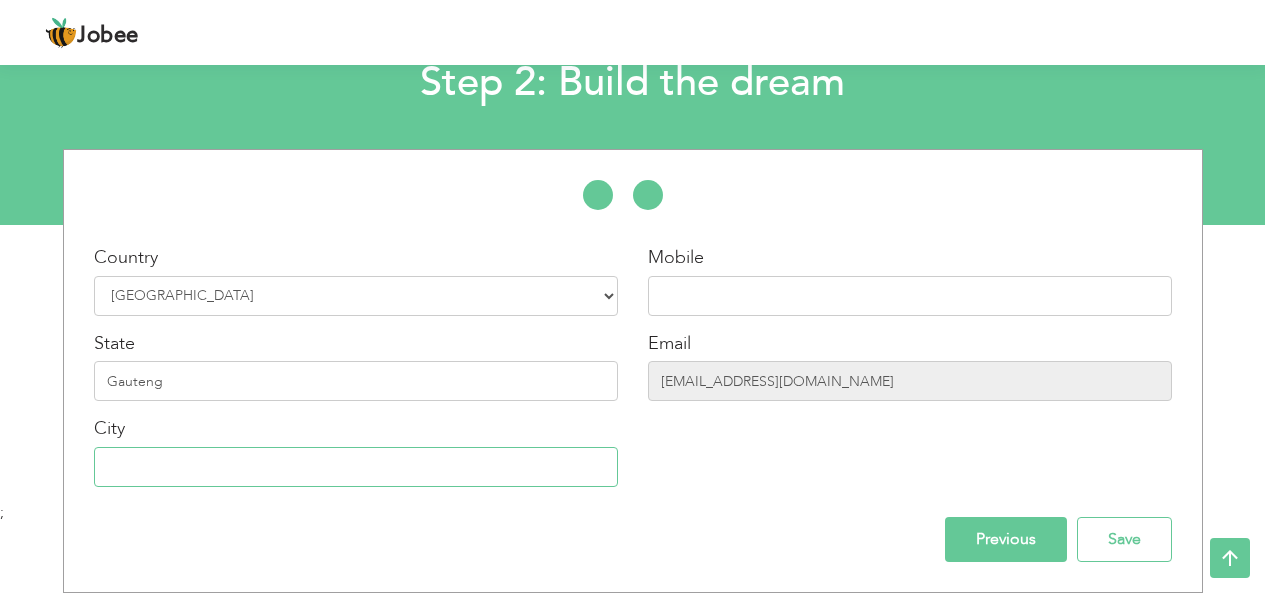 click at bounding box center (356, 467) 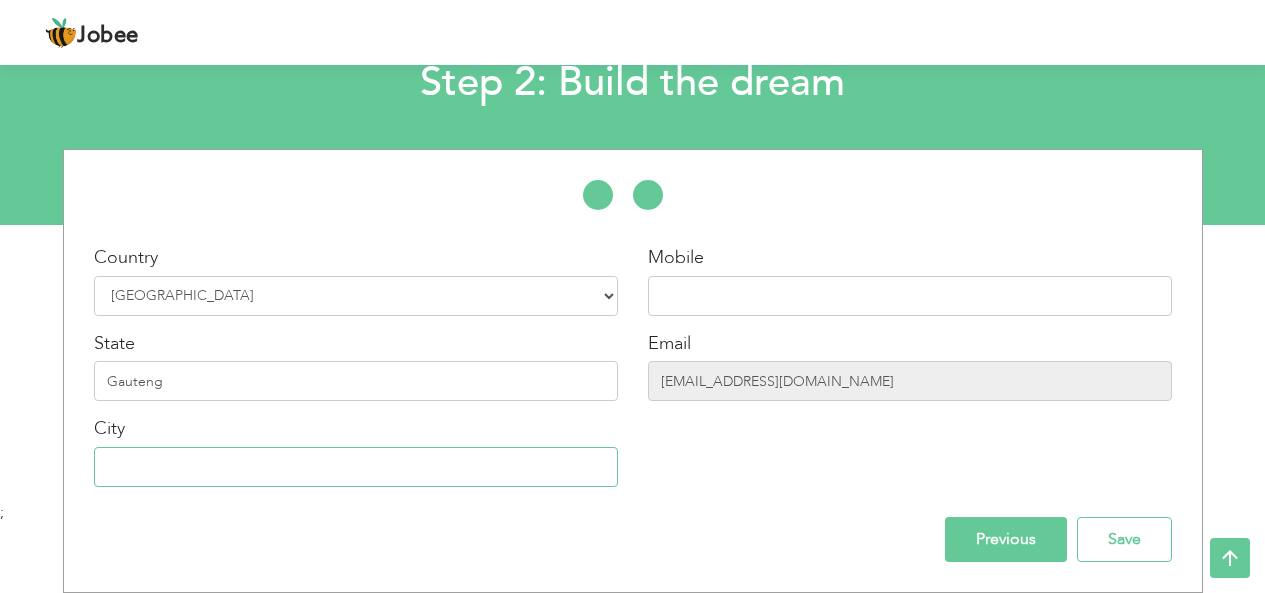 paste on "Pretoria" 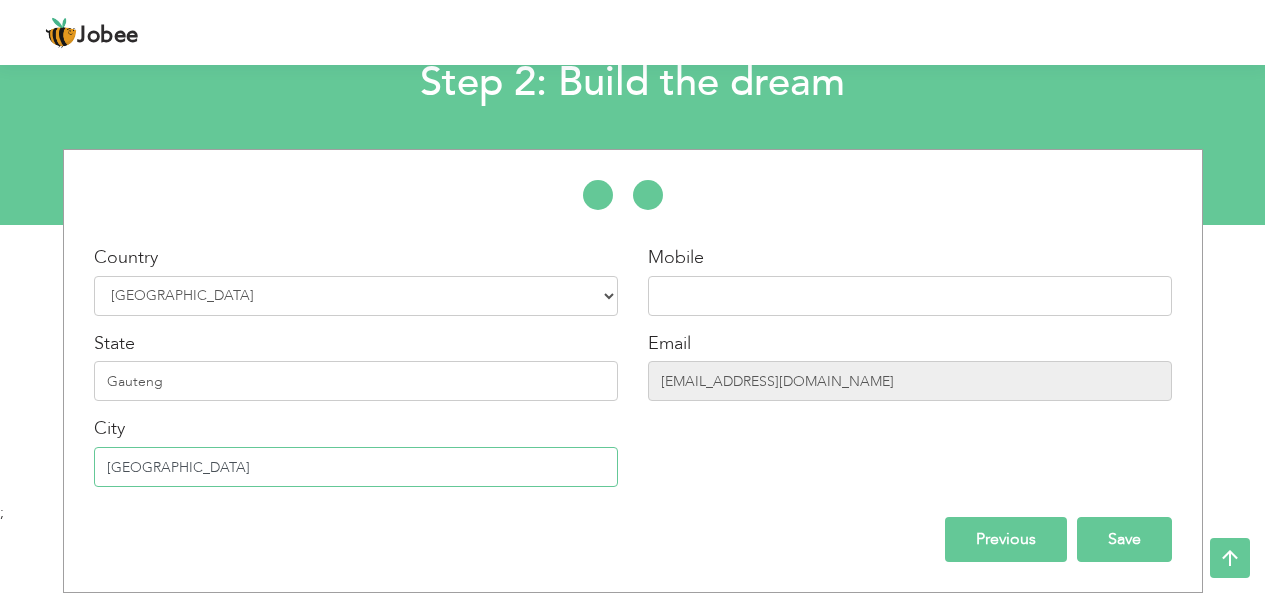 type on "Pretoria" 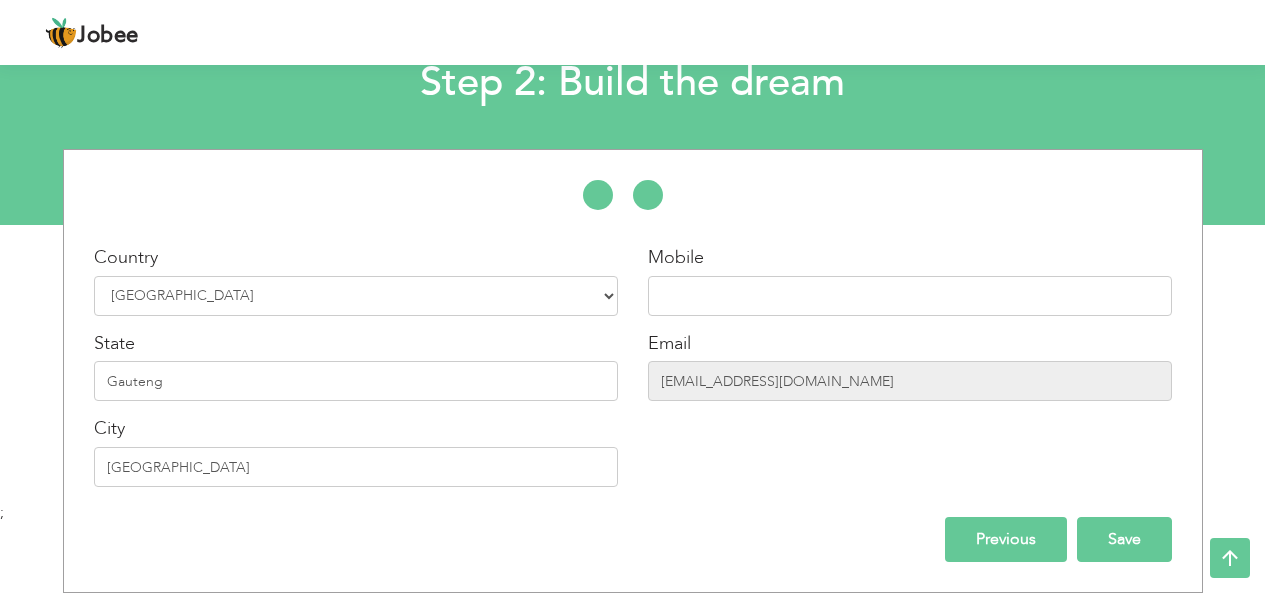 click on "Save" at bounding box center [1124, 539] 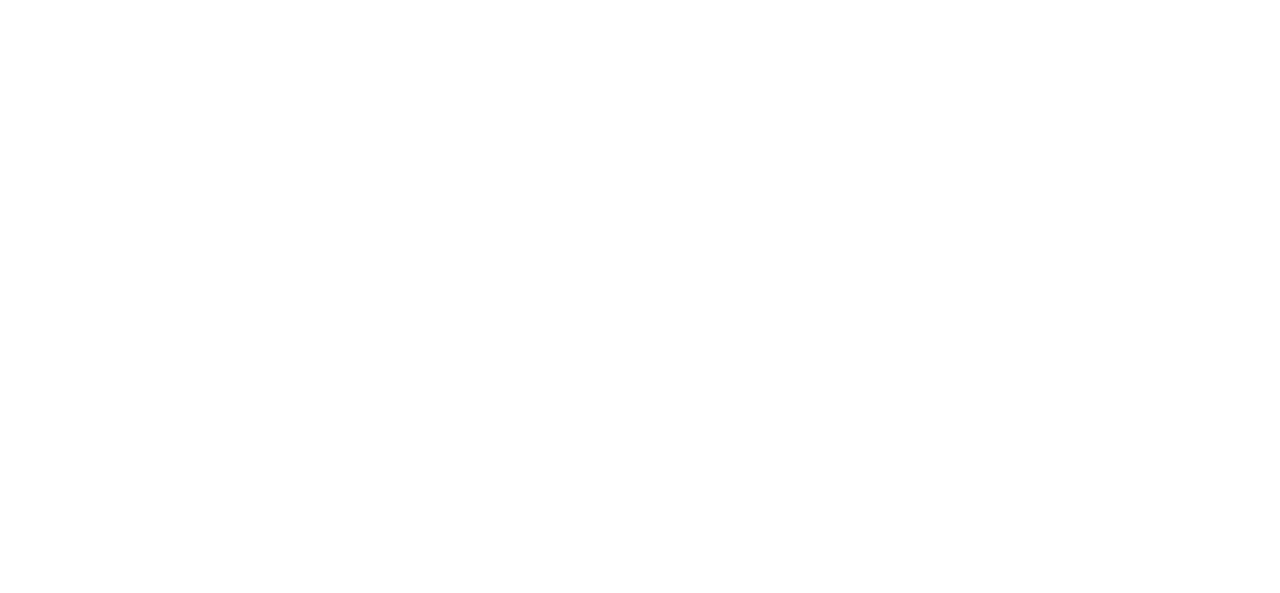 scroll, scrollTop: 0, scrollLeft: 0, axis: both 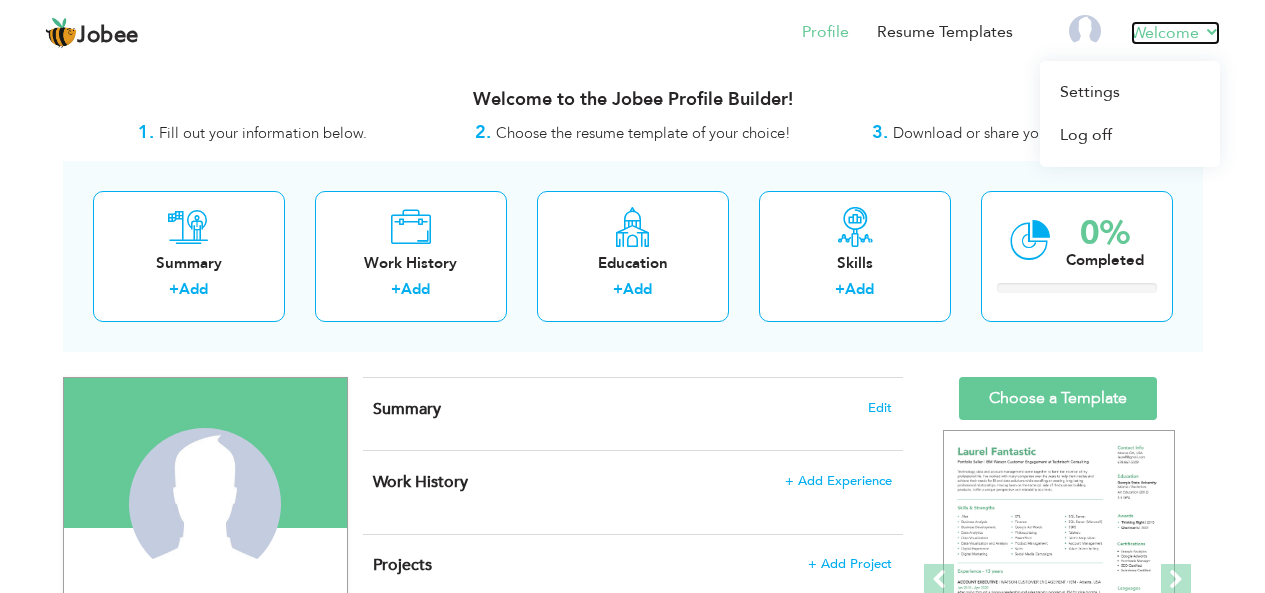 click on "Welcome" at bounding box center [1175, 33] 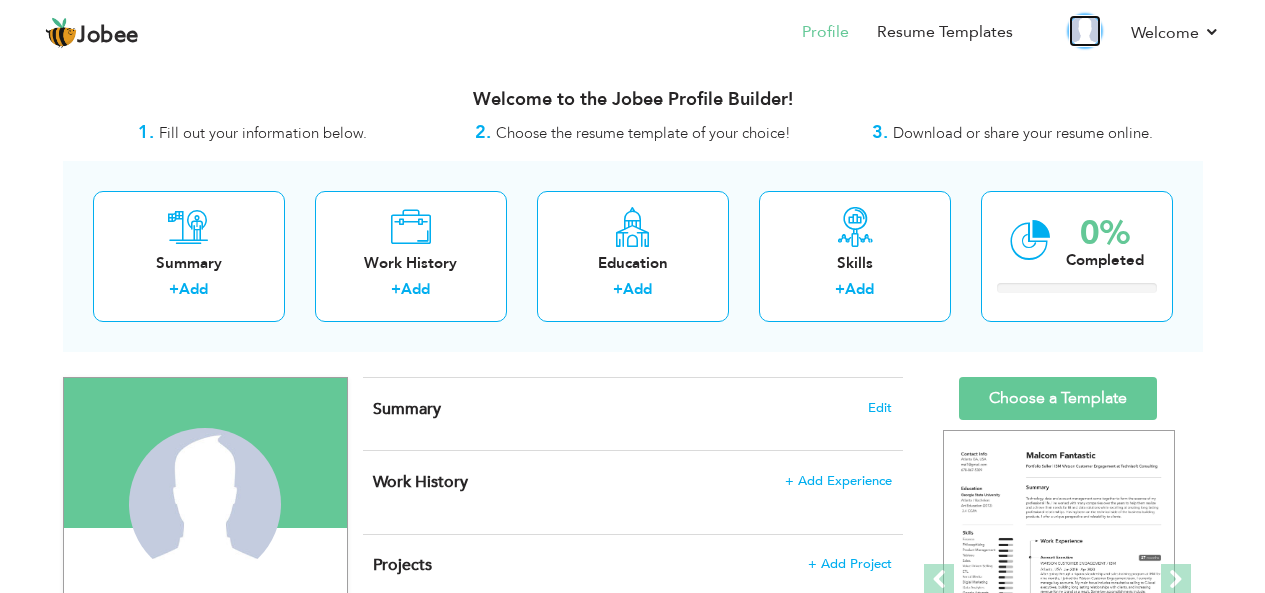 click at bounding box center [1085, 31] 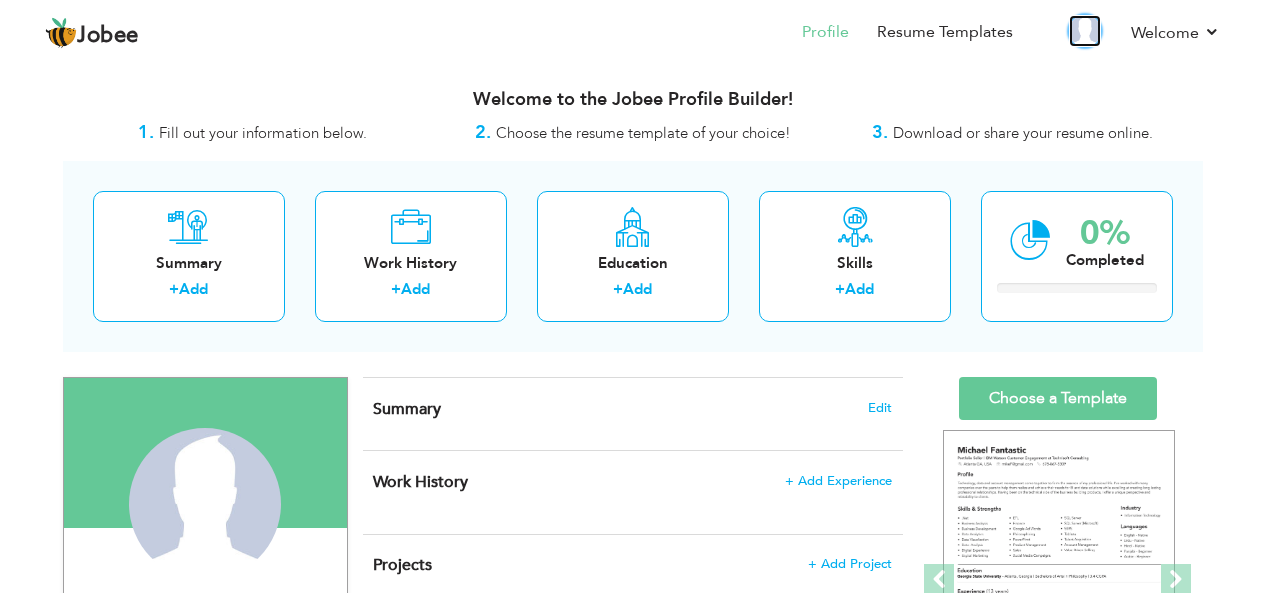 click at bounding box center [1085, 31] 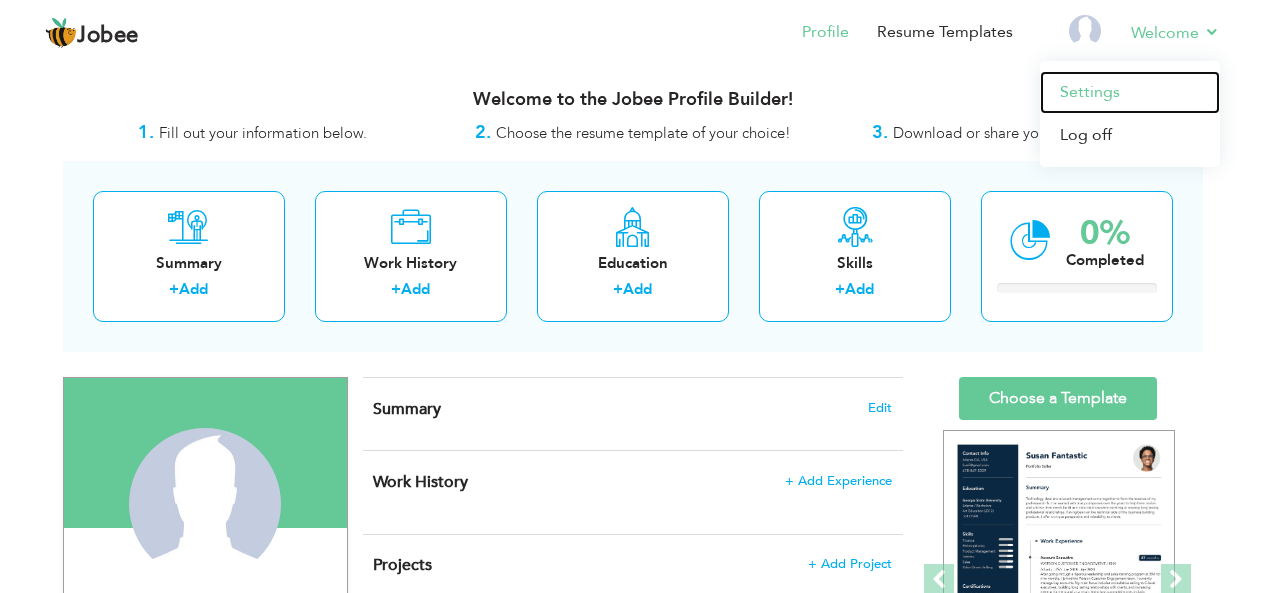 click on "Settings" at bounding box center (1130, 92) 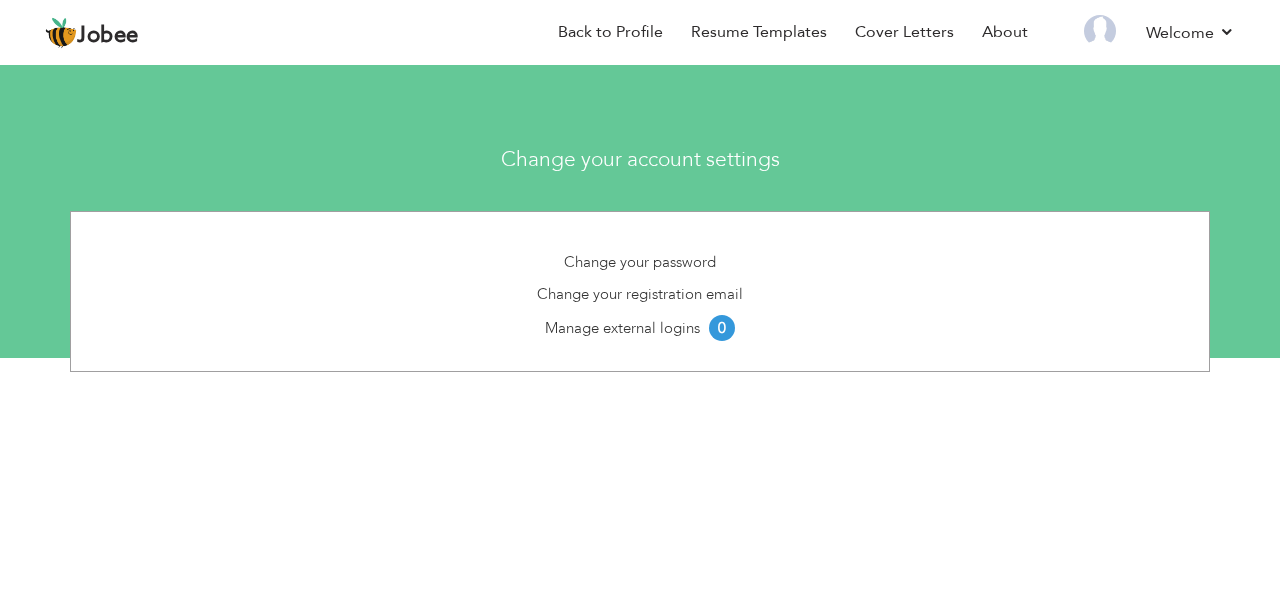 scroll, scrollTop: 0, scrollLeft: 0, axis: both 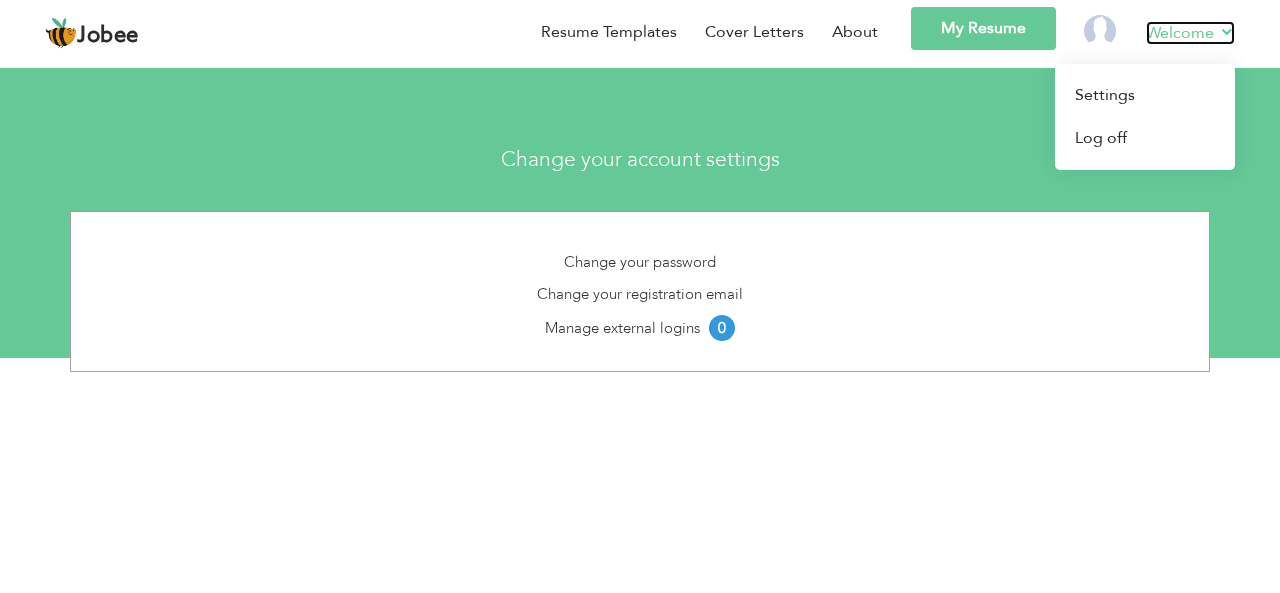 click on "Welcome" at bounding box center (1190, 33) 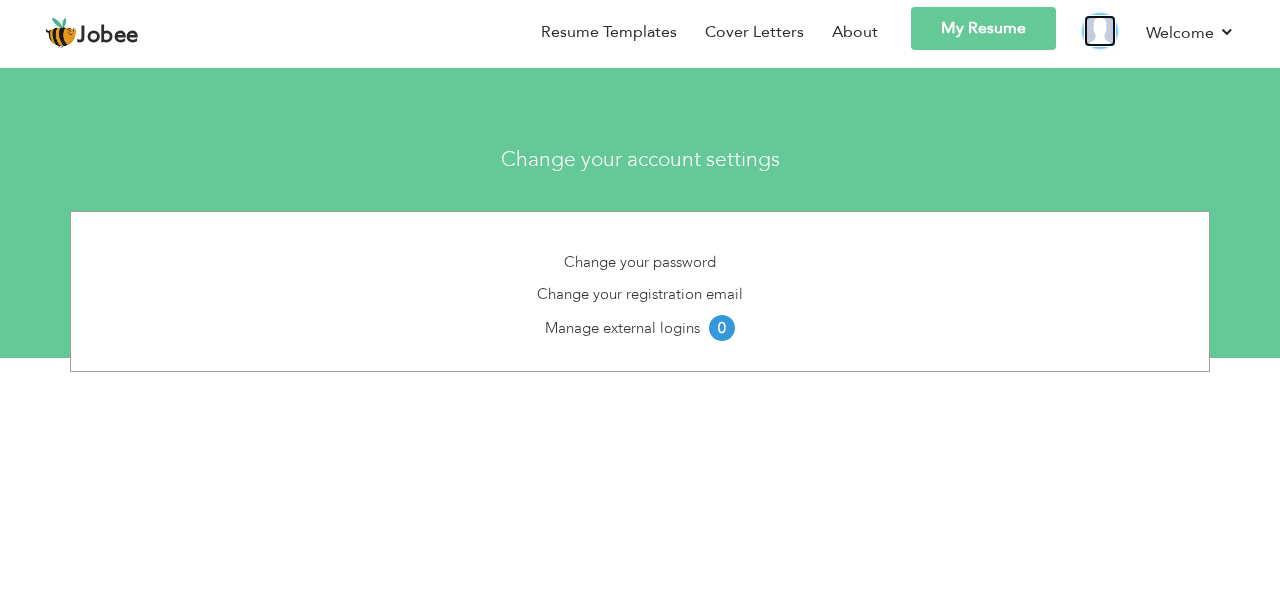 click at bounding box center (1100, 31) 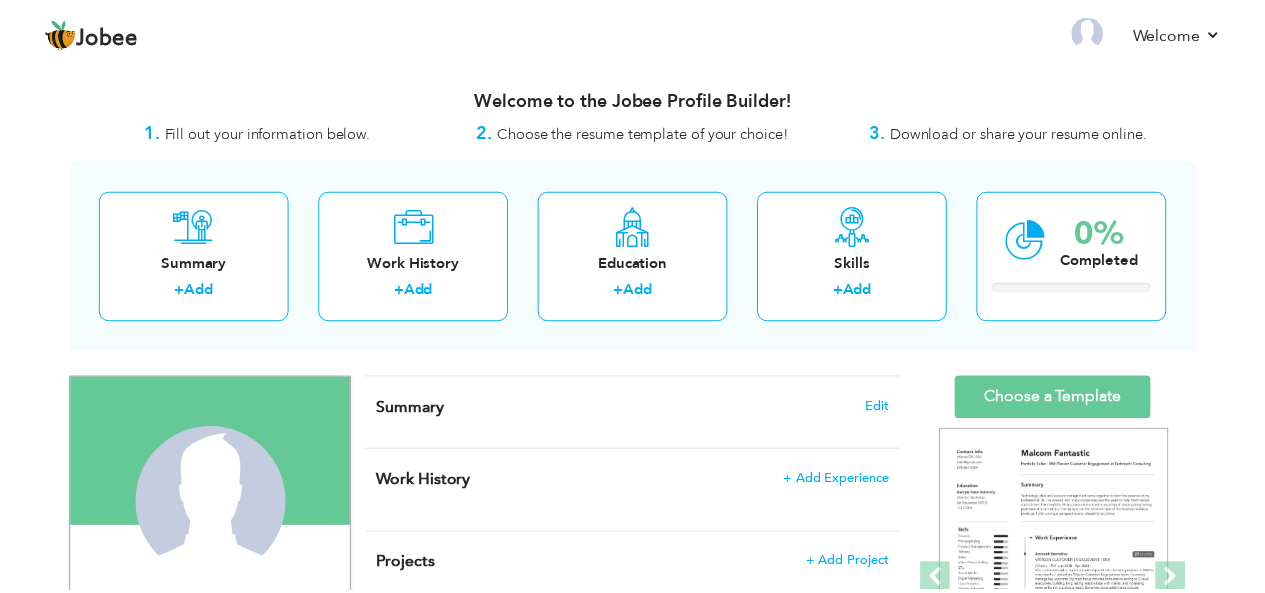 scroll, scrollTop: 0, scrollLeft: 0, axis: both 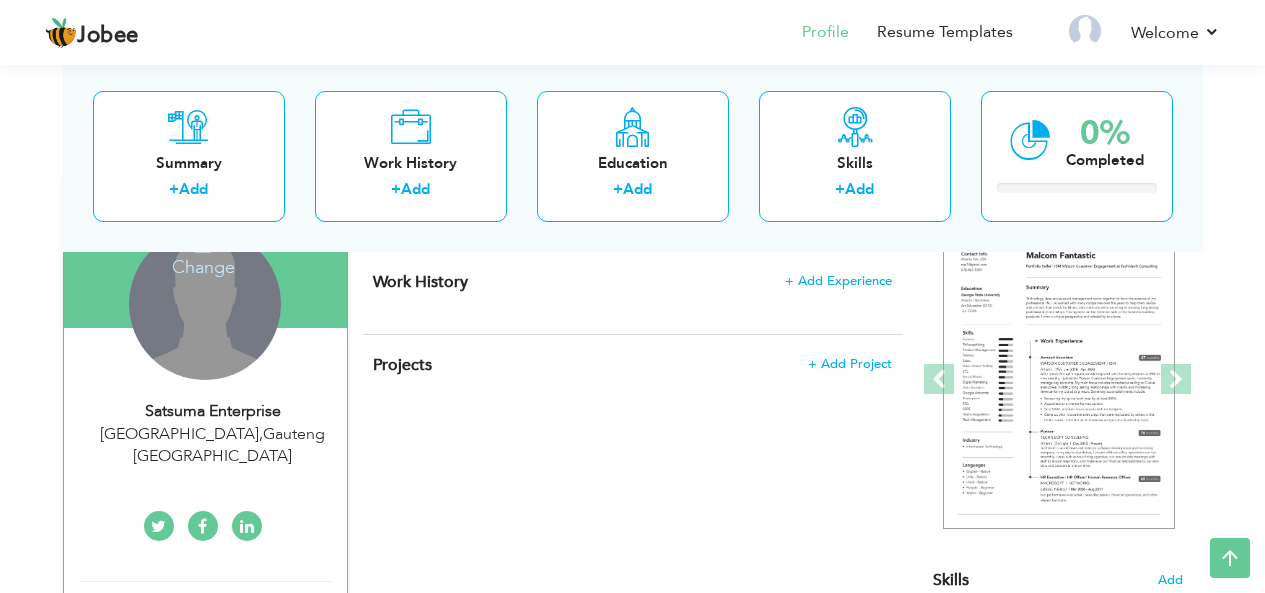 click on "Change
Remove" at bounding box center (205, 304) 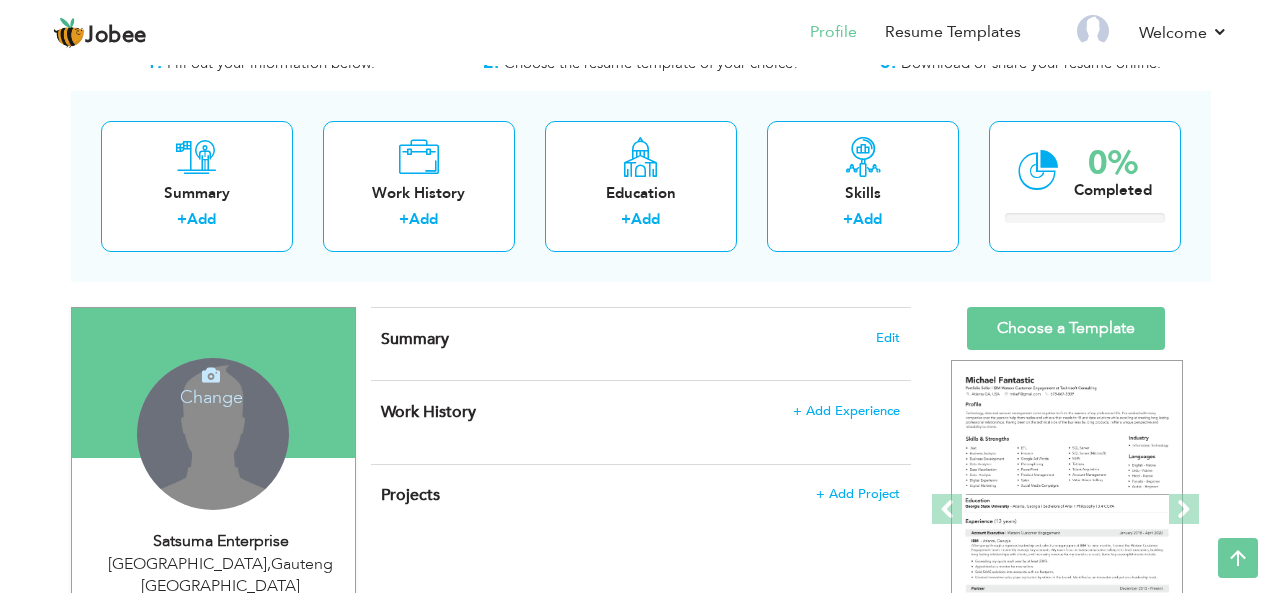 scroll, scrollTop: 0, scrollLeft: 0, axis: both 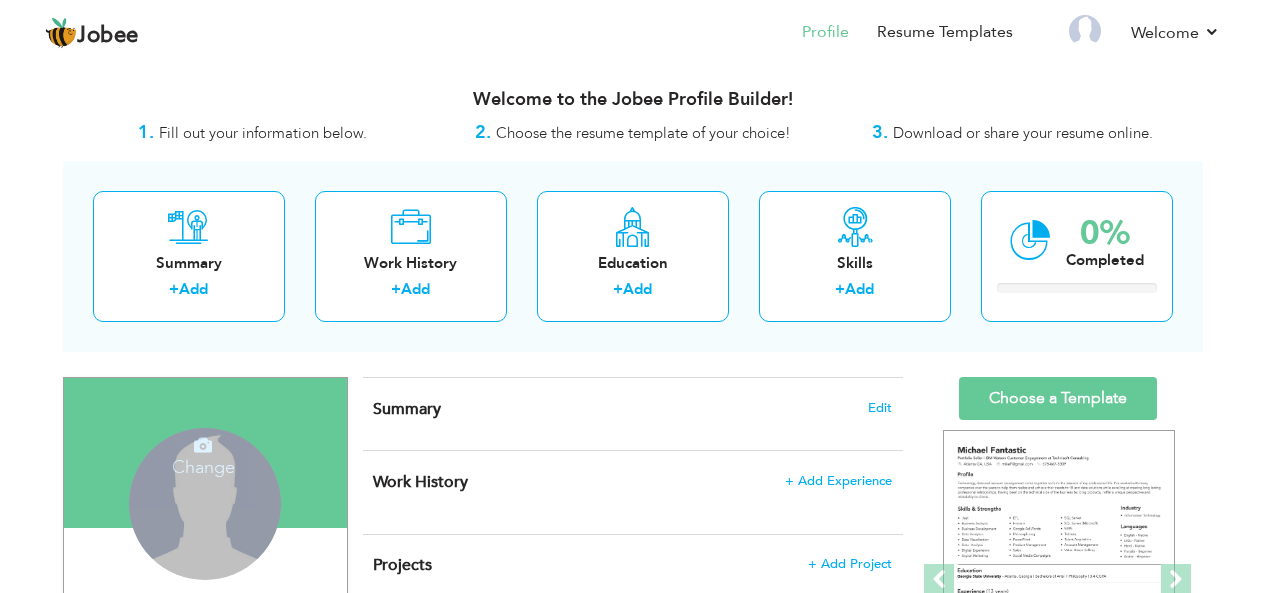 click at bounding box center (203, 445) 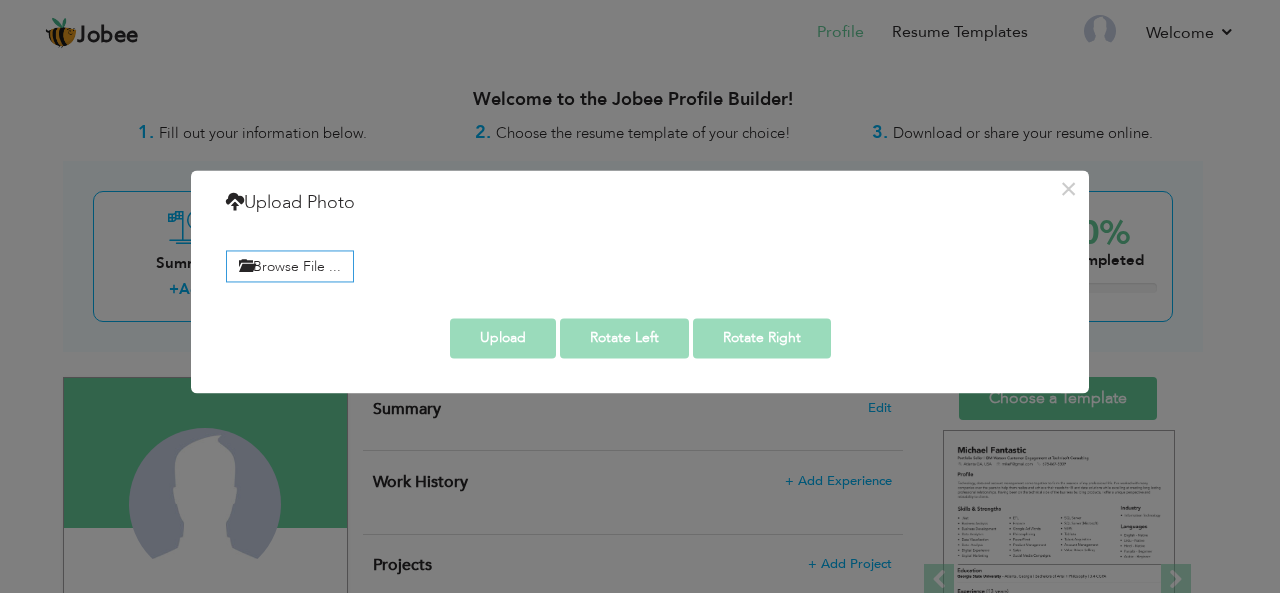 click on "Browse File ...
Preview" at bounding box center (640, 264) 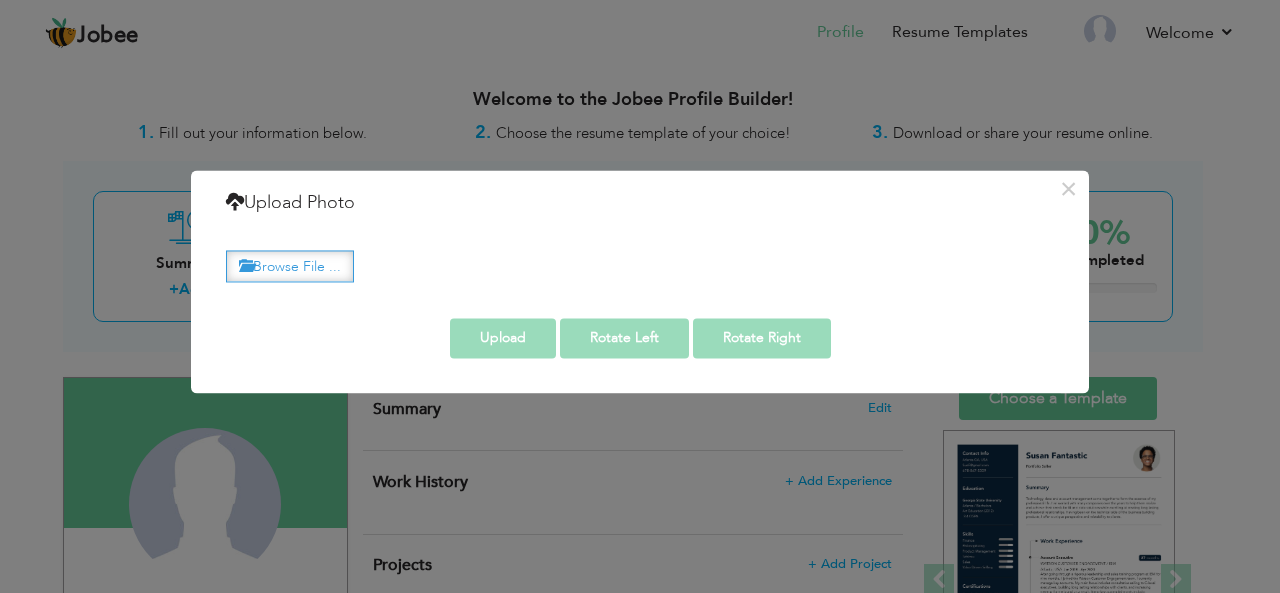 click on "Browse File ..." at bounding box center (290, 266) 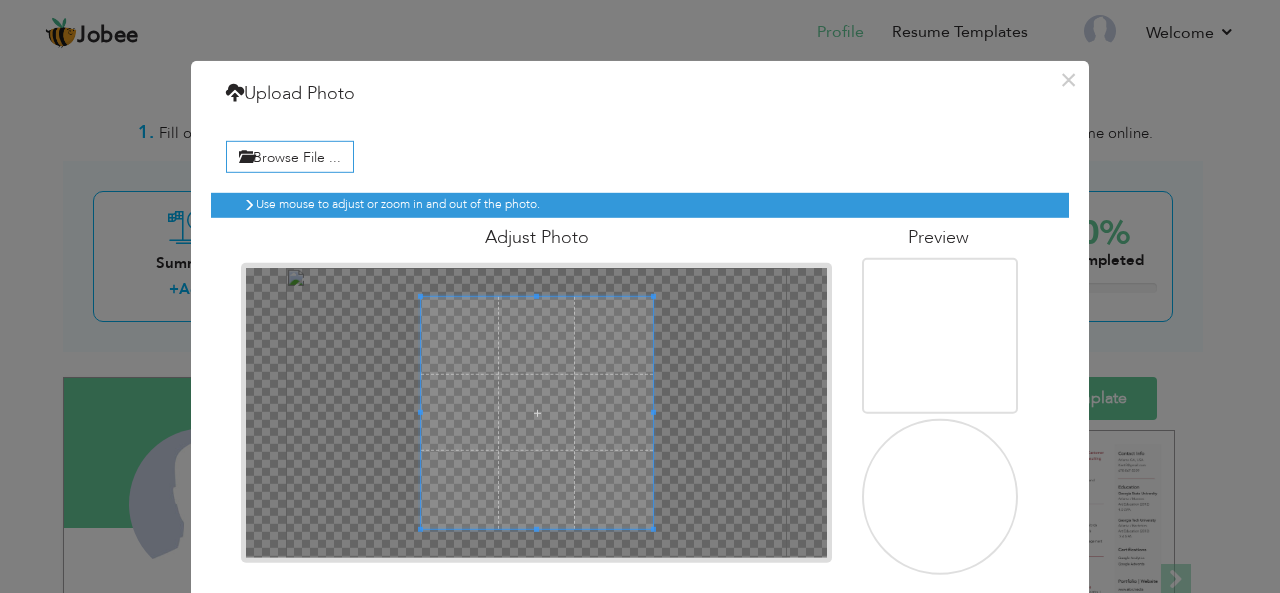 scroll, scrollTop: 86, scrollLeft: 0, axis: vertical 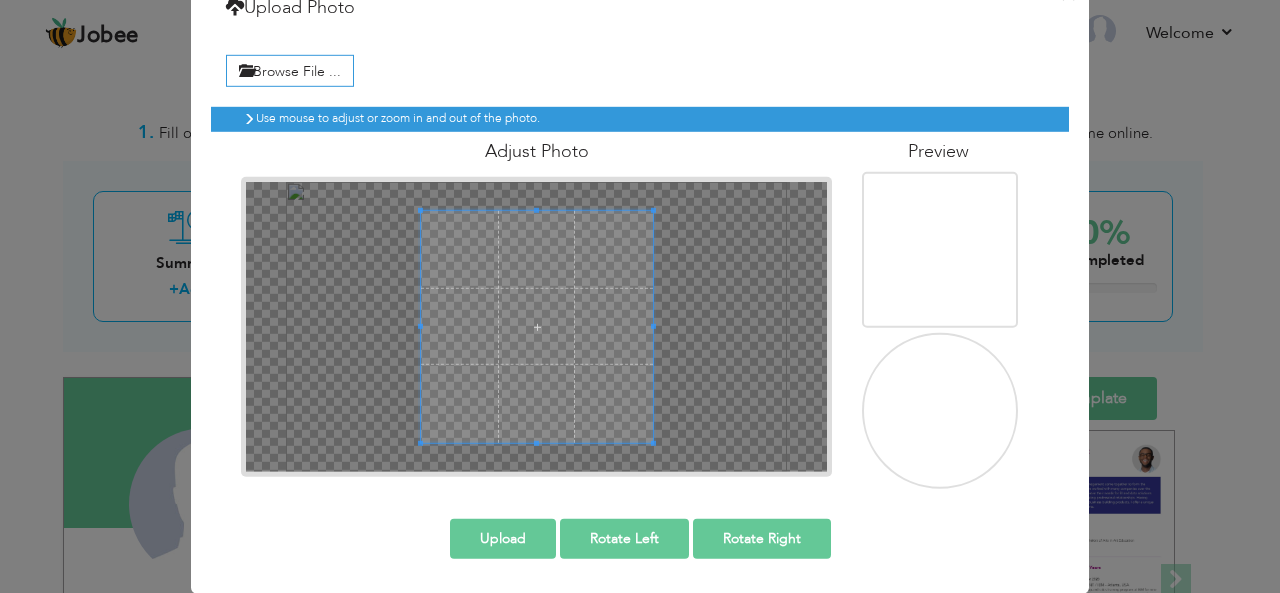 click on "Upload" at bounding box center (503, 538) 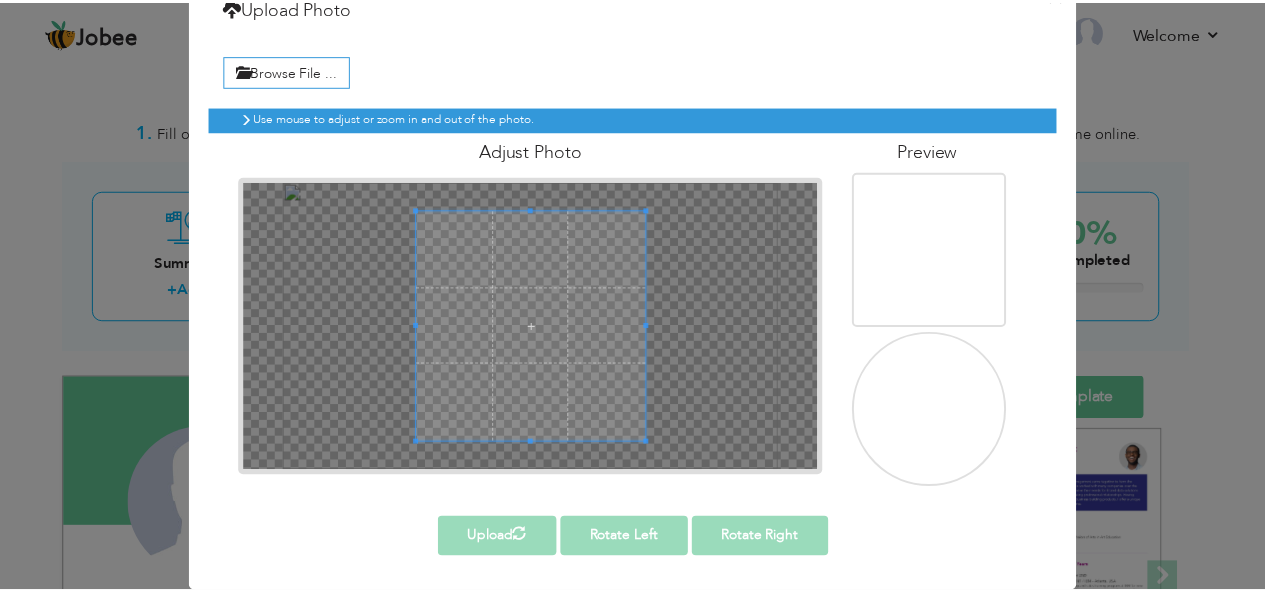scroll, scrollTop: 0, scrollLeft: 0, axis: both 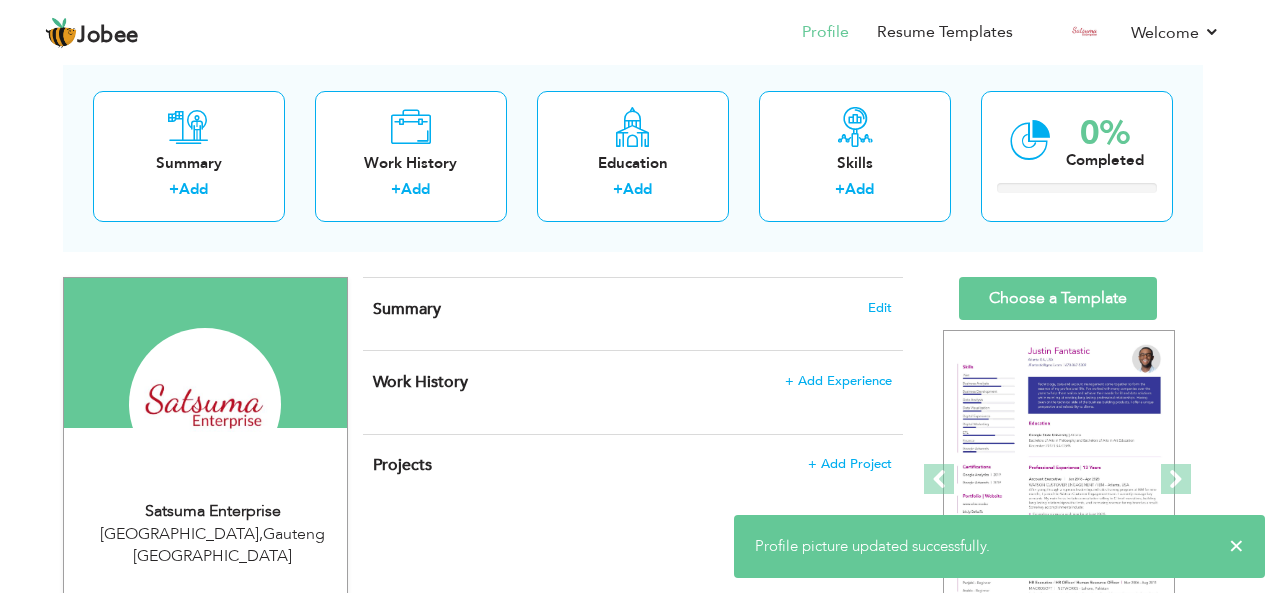 click at bounding box center [205, 353] 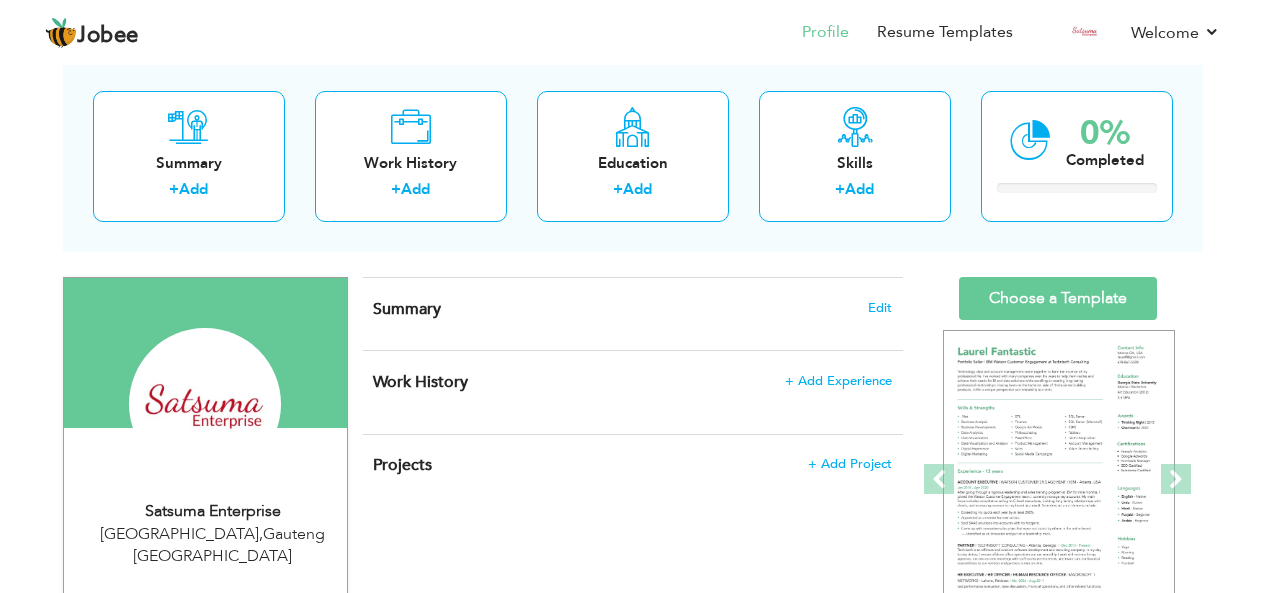 click on "Change
Remove" at bounding box center (205, 414) 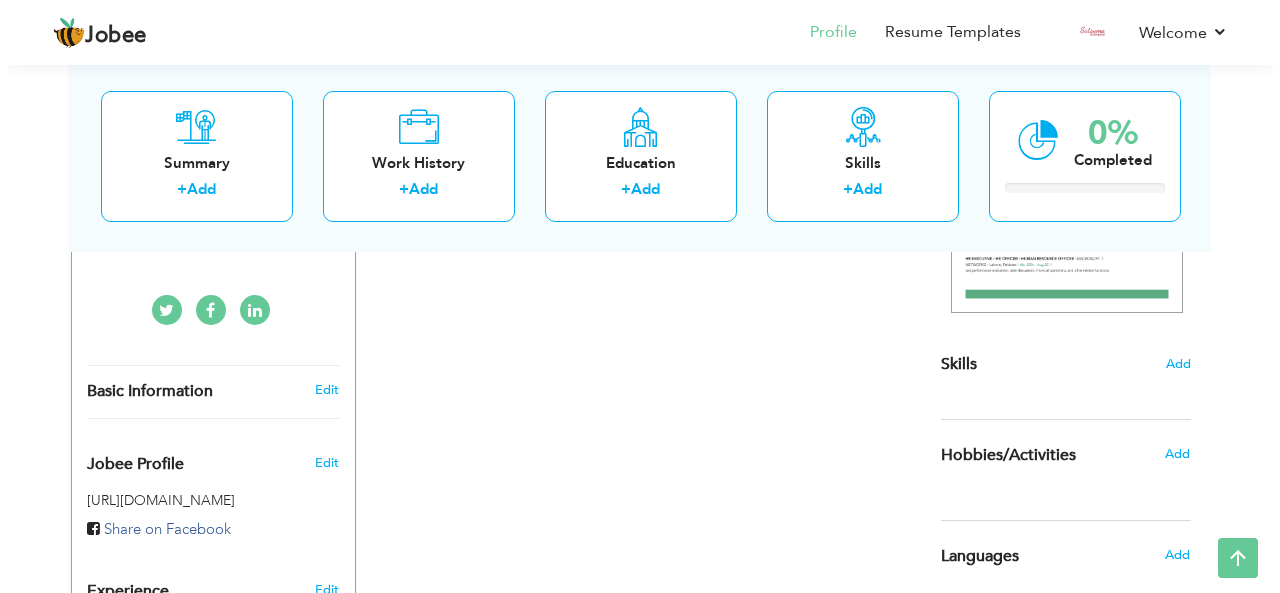 scroll, scrollTop: 500, scrollLeft: 0, axis: vertical 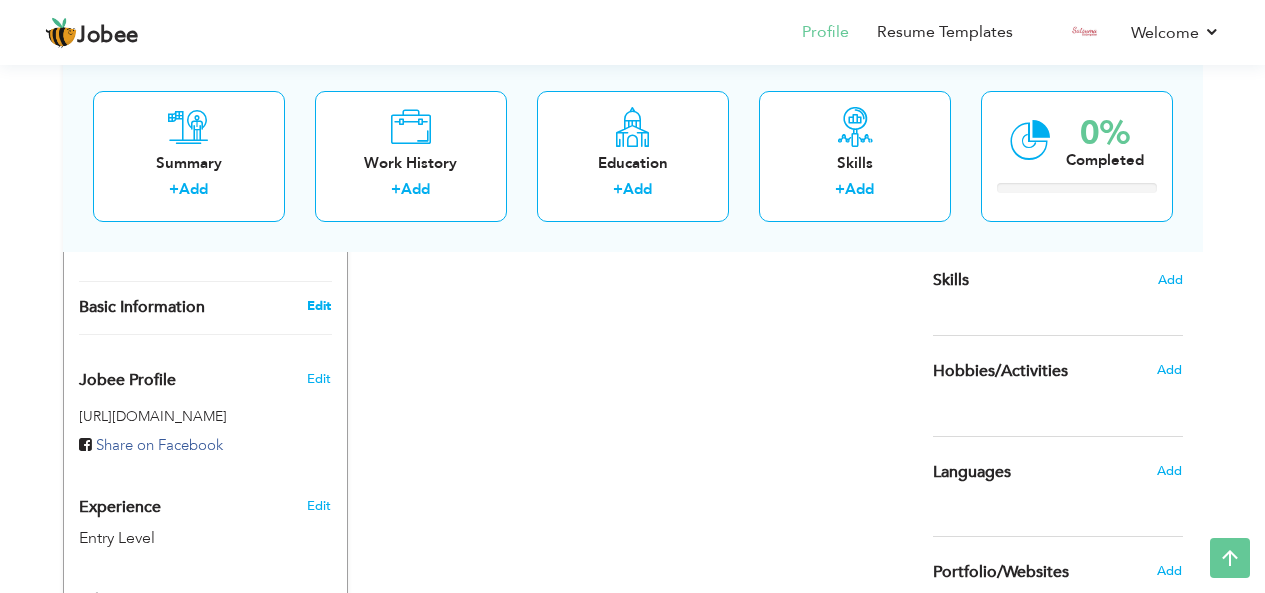 click on "Edit" at bounding box center (319, 306) 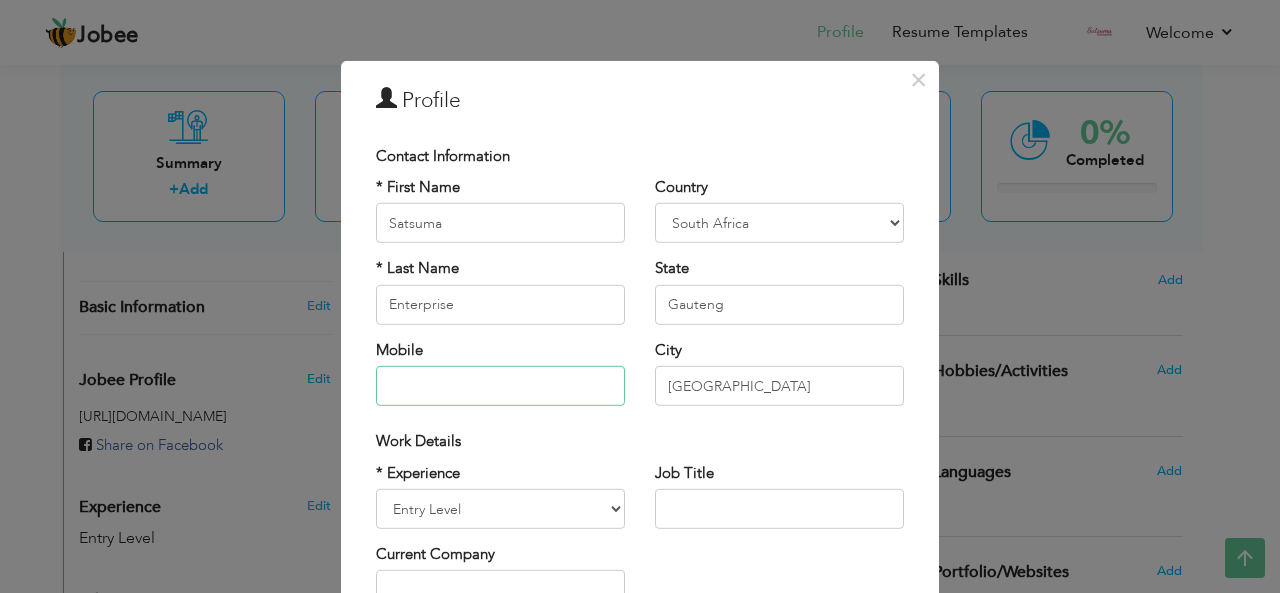 click at bounding box center [500, 386] 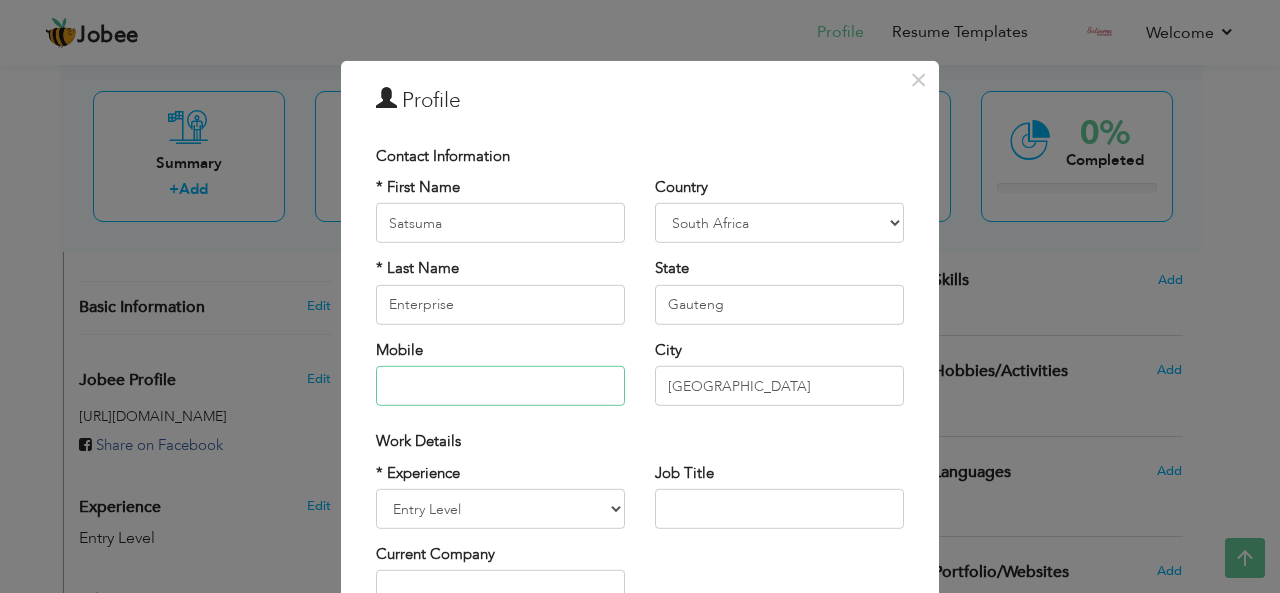 click at bounding box center (500, 386) 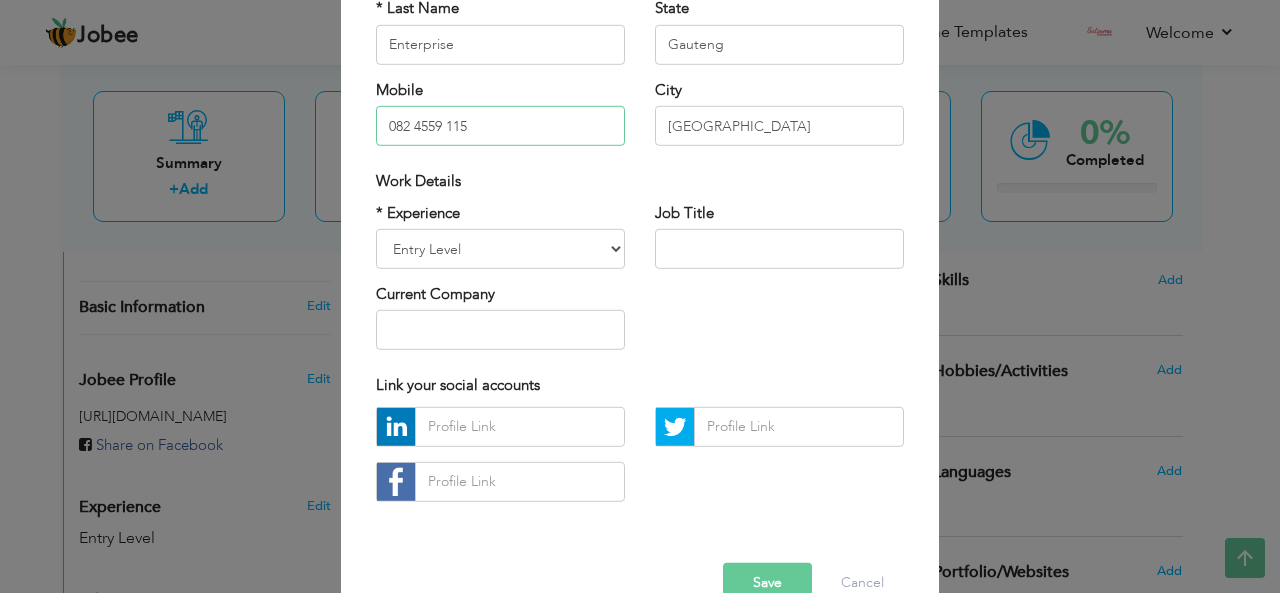 scroll, scrollTop: 305, scrollLeft: 0, axis: vertical 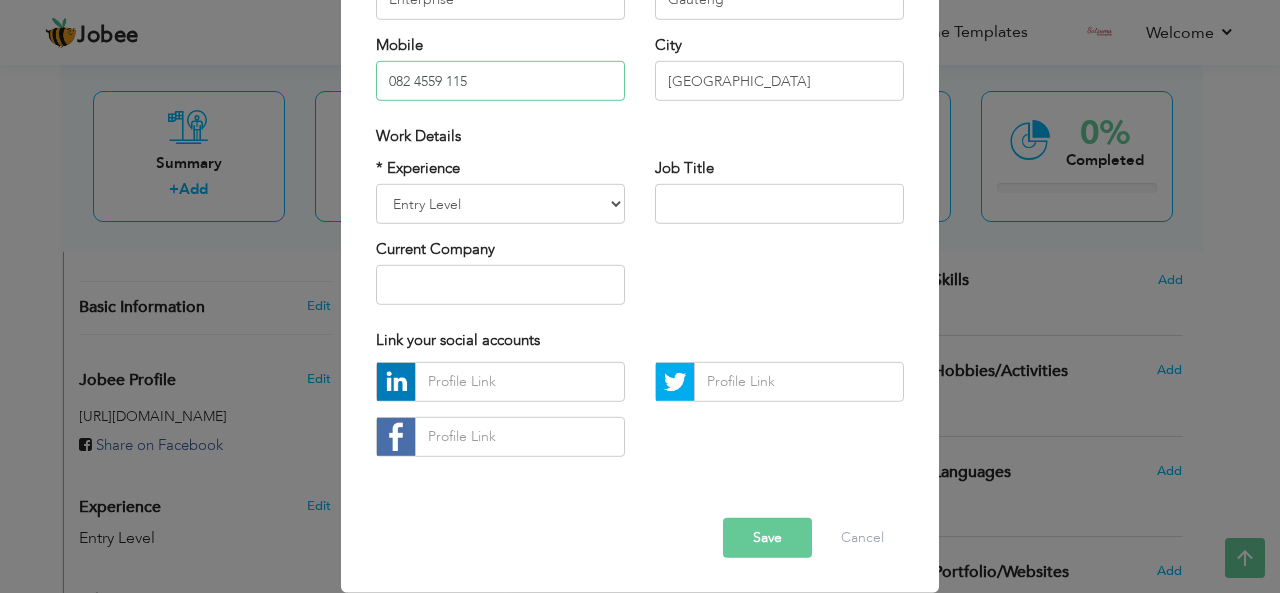 type on "082 4559 115" 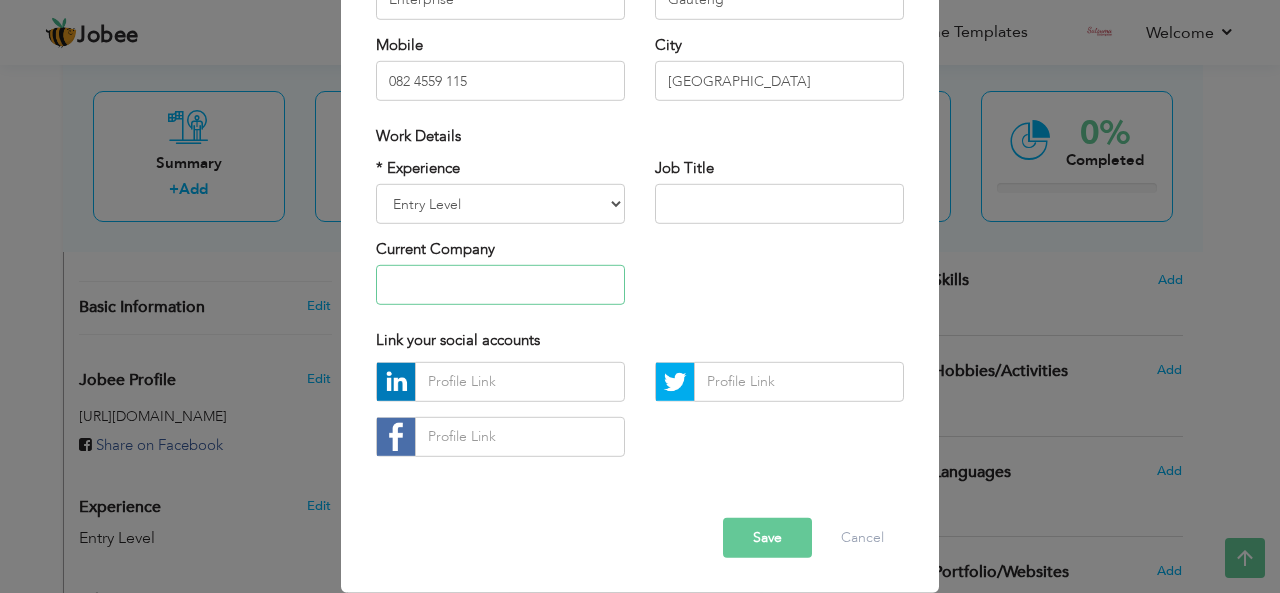 click at bounding box center (500, 285) 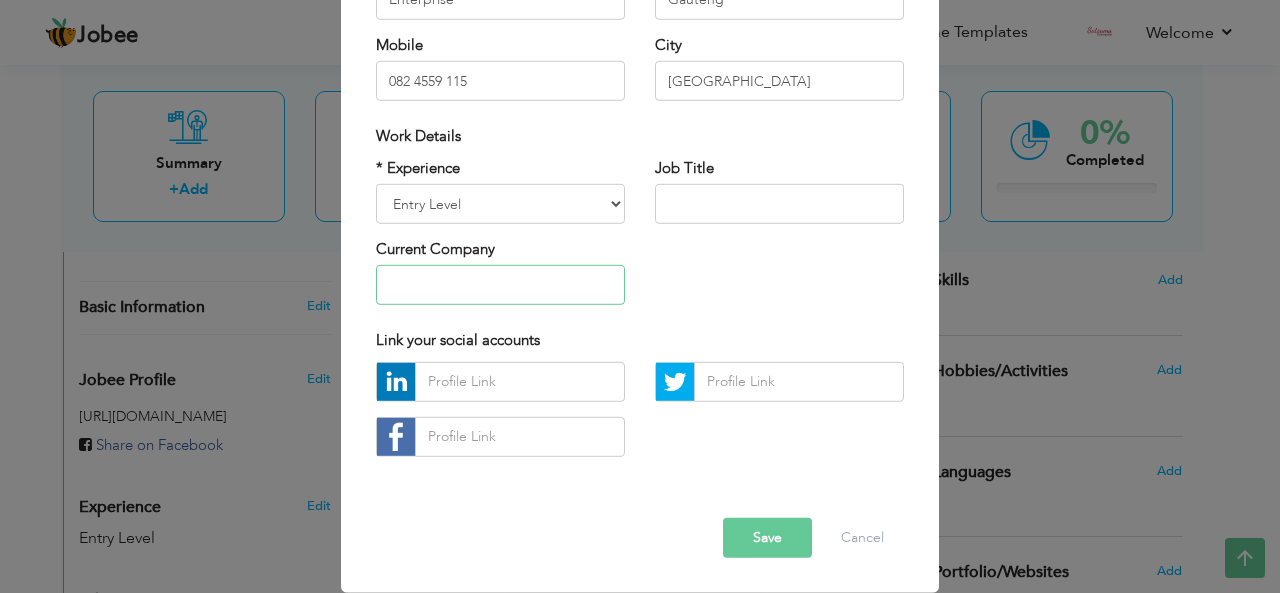 click at bounding box center (500, 285) 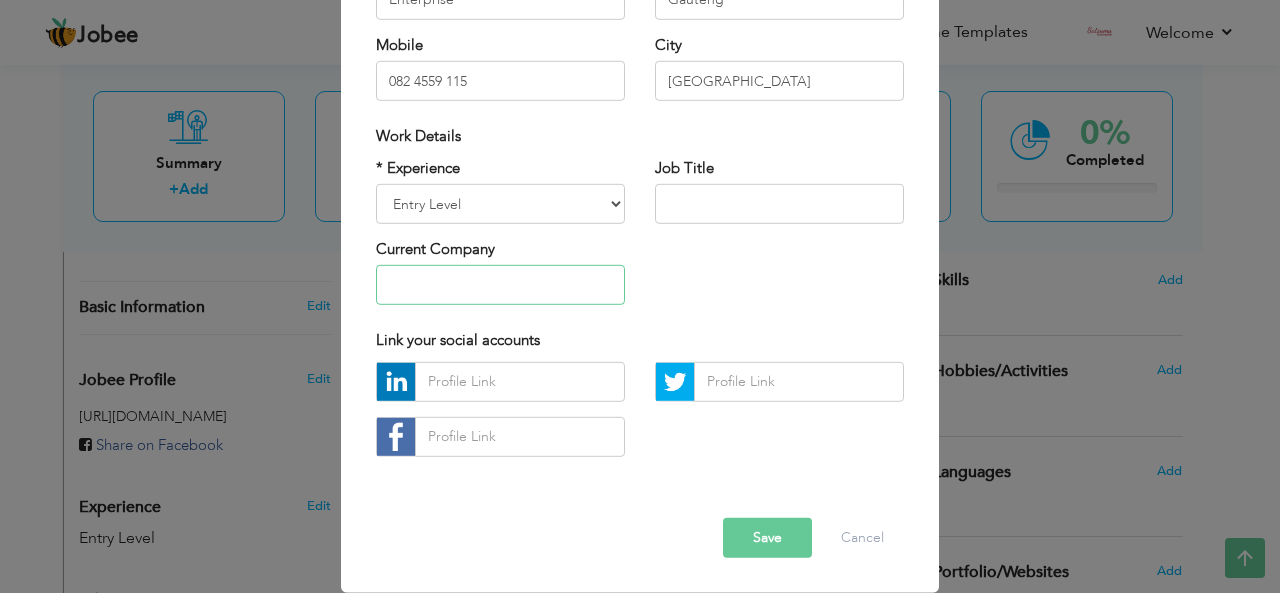 paste on "Satsuma Enterprise is a leading supplier of high-quality artificial flowers, home décor, and event decorations. We specialize in providing lifelike ar" 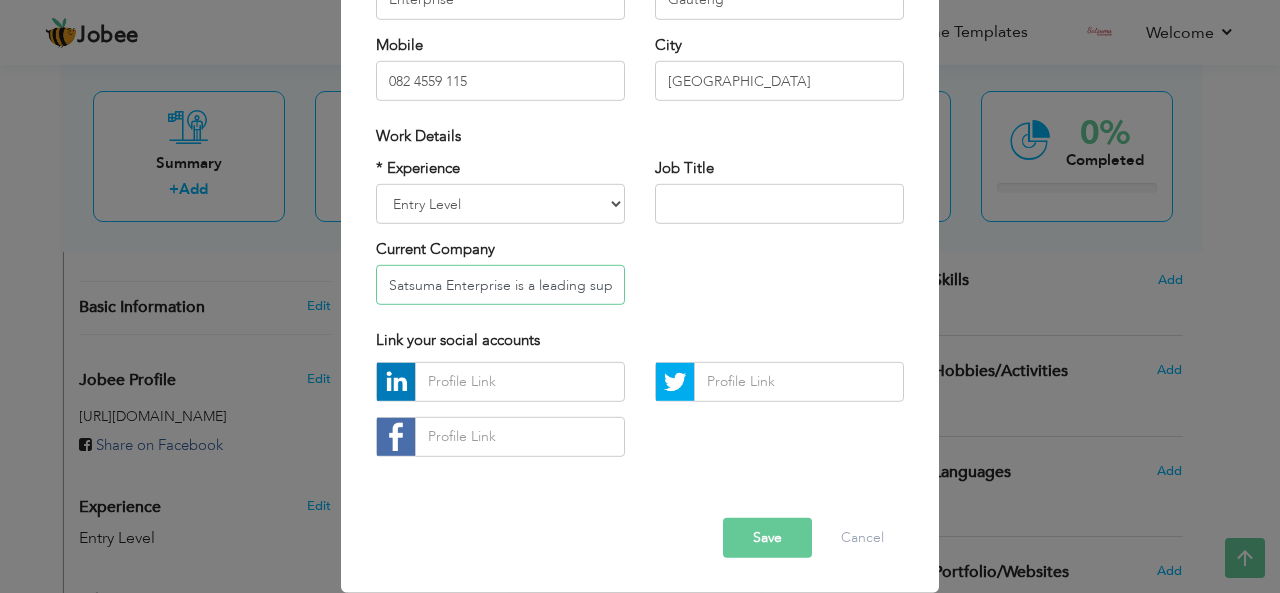 scroll, scrollTop: 0, scrollLeft: 674, axis: horizontal 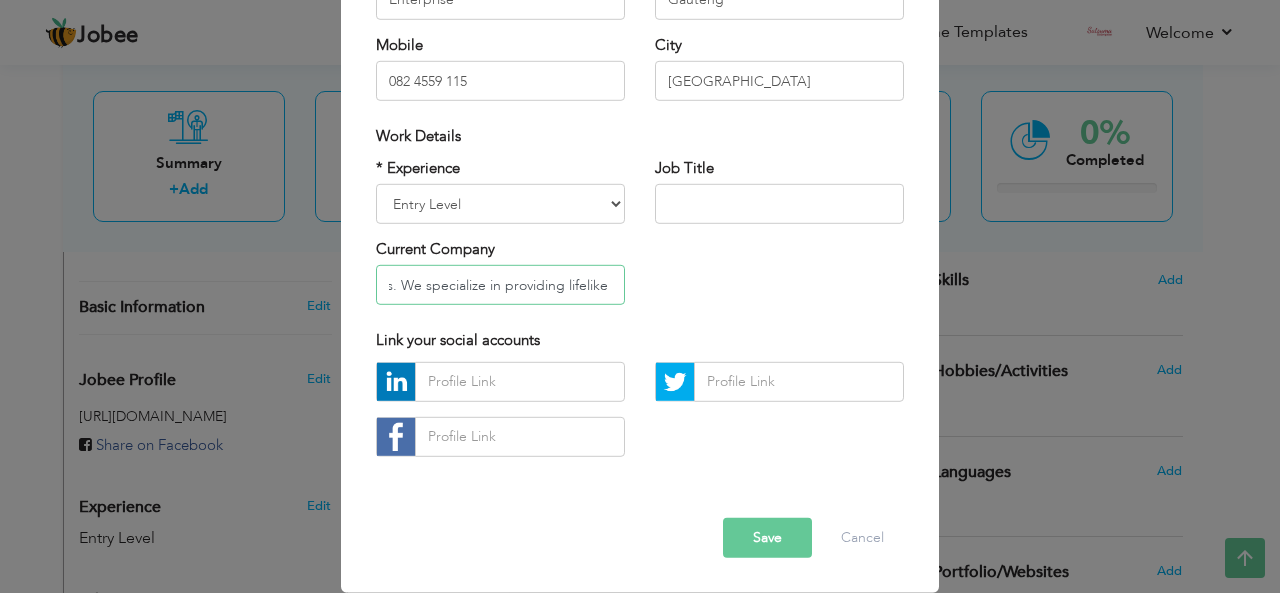 click on "Satsuma Enterprise is a leading supplier of high-quality artificial flowers, home décor, and event decorations. We specialize in providing lifelike ar" at bounding box center [500, 285] 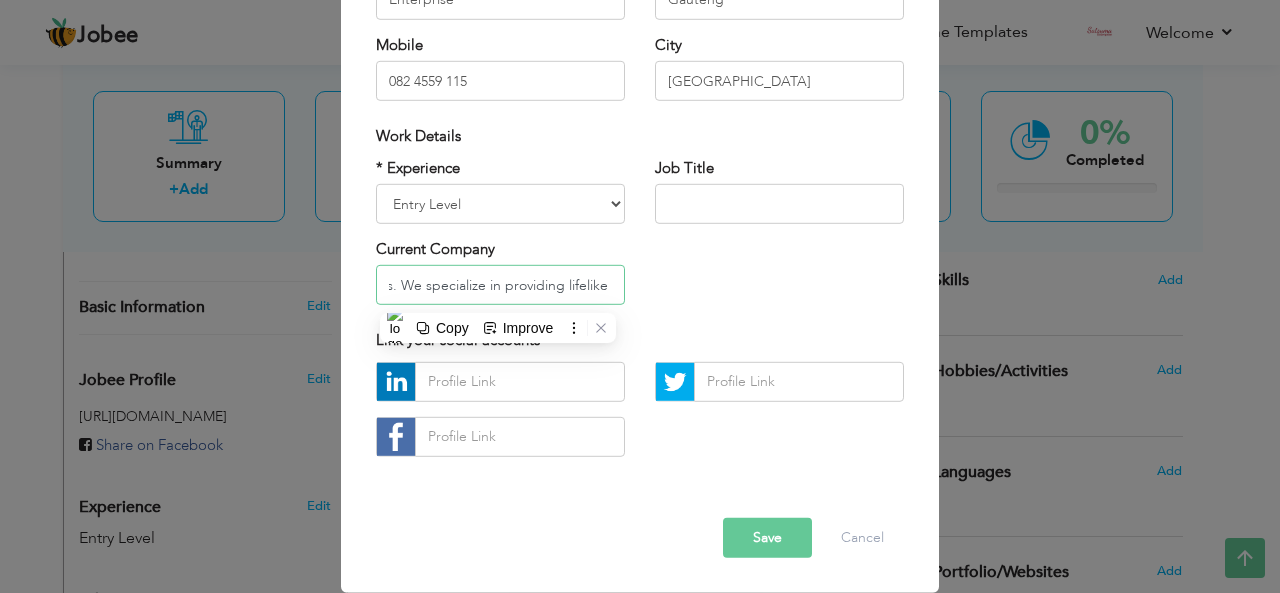 click on "Satsuma Enterprise is a leading supplier of high-quality artificial flowers, home décor, and event decorations. We specialize in providing lifelike ar" at bounding box center (500, 285) 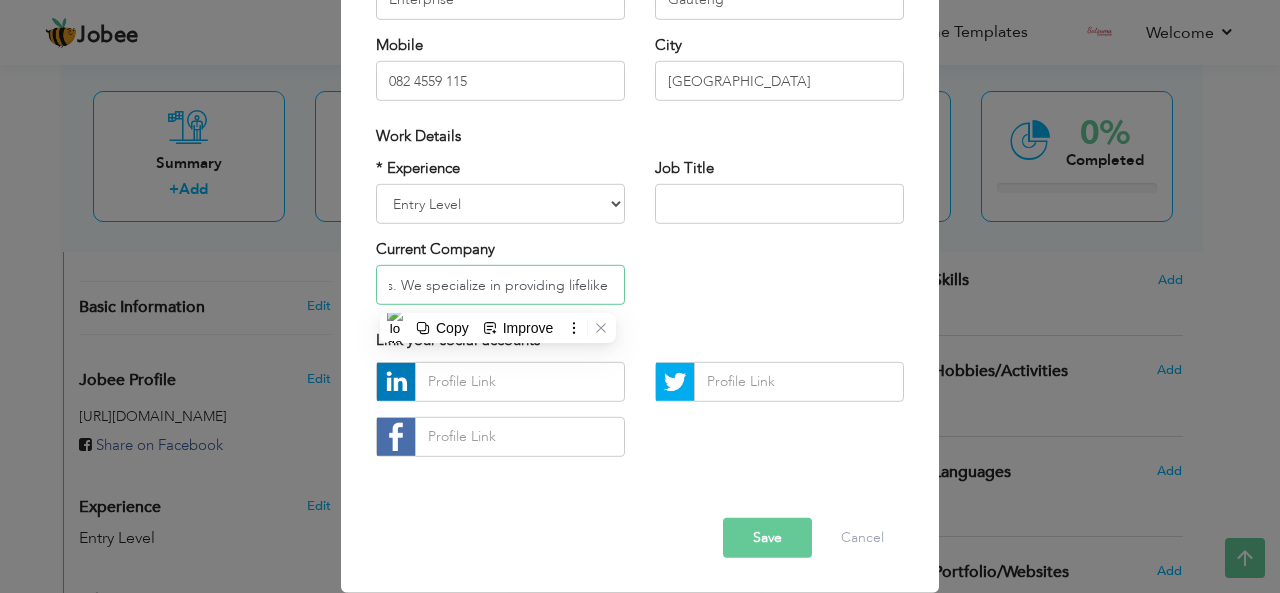type 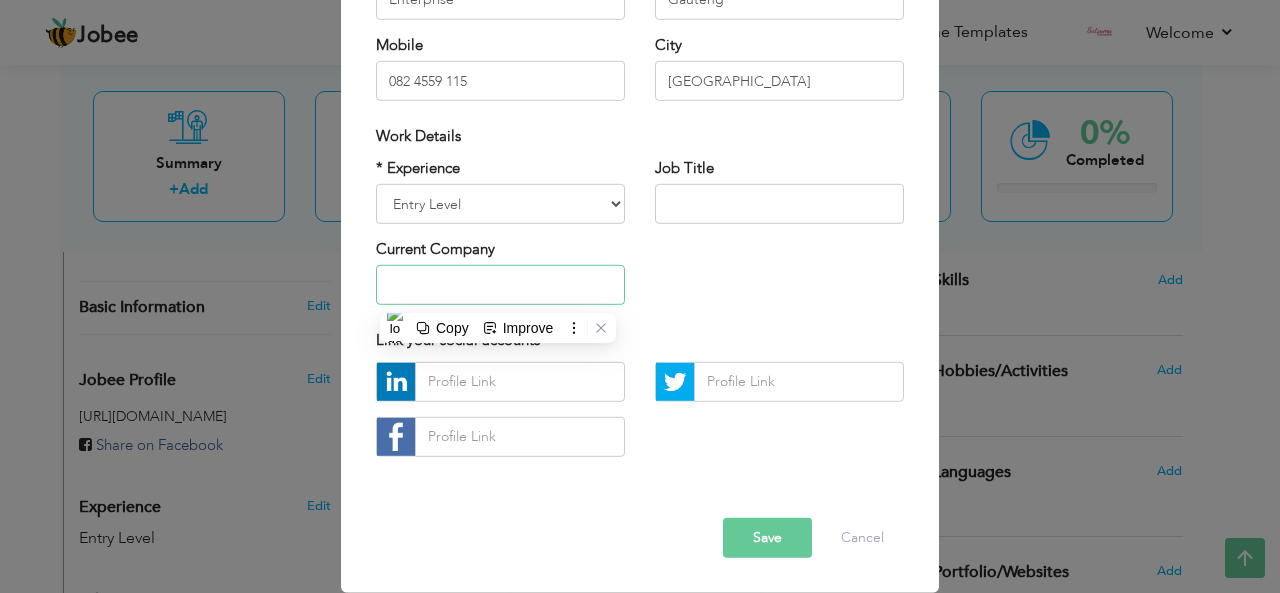 scroll, scrollTop: 0, scrollLeft: 0, axis: both 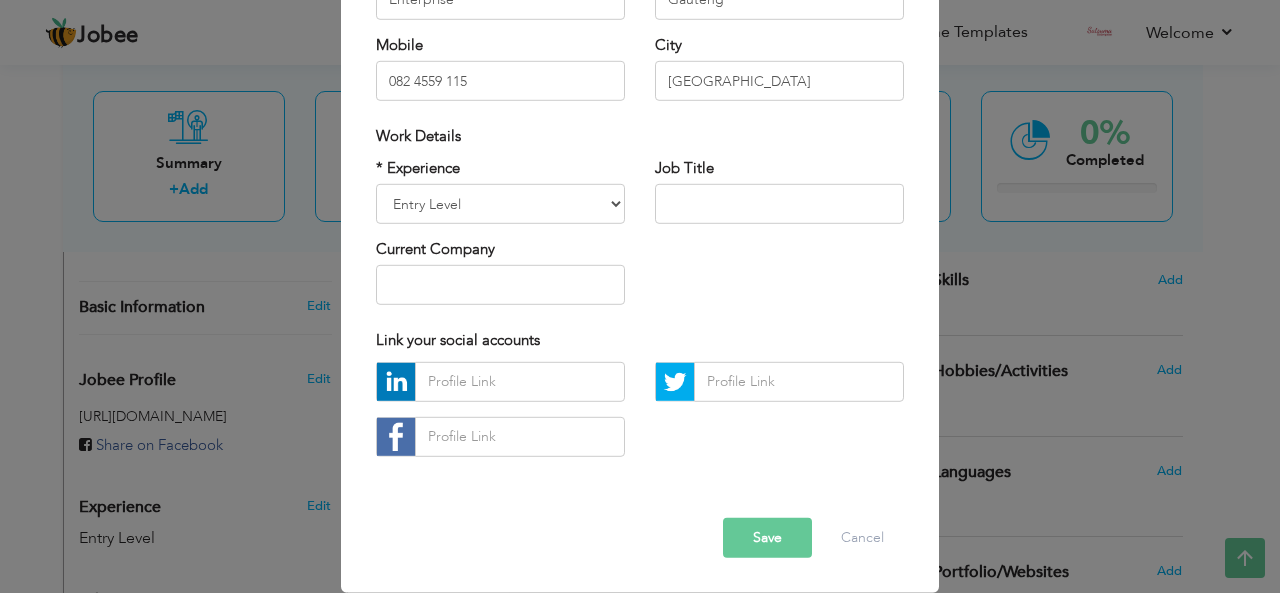 click on "Save" at bounding box center [767, 538] 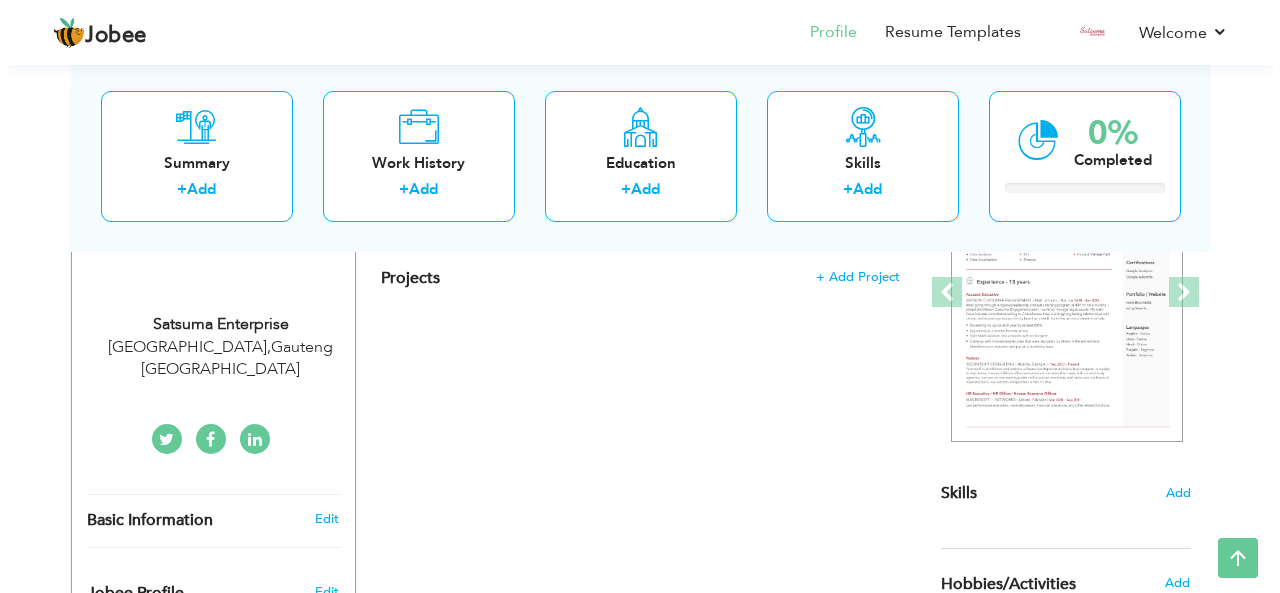 scroll, scrollTop: 74, scrollLeft: 0, axis: vertical 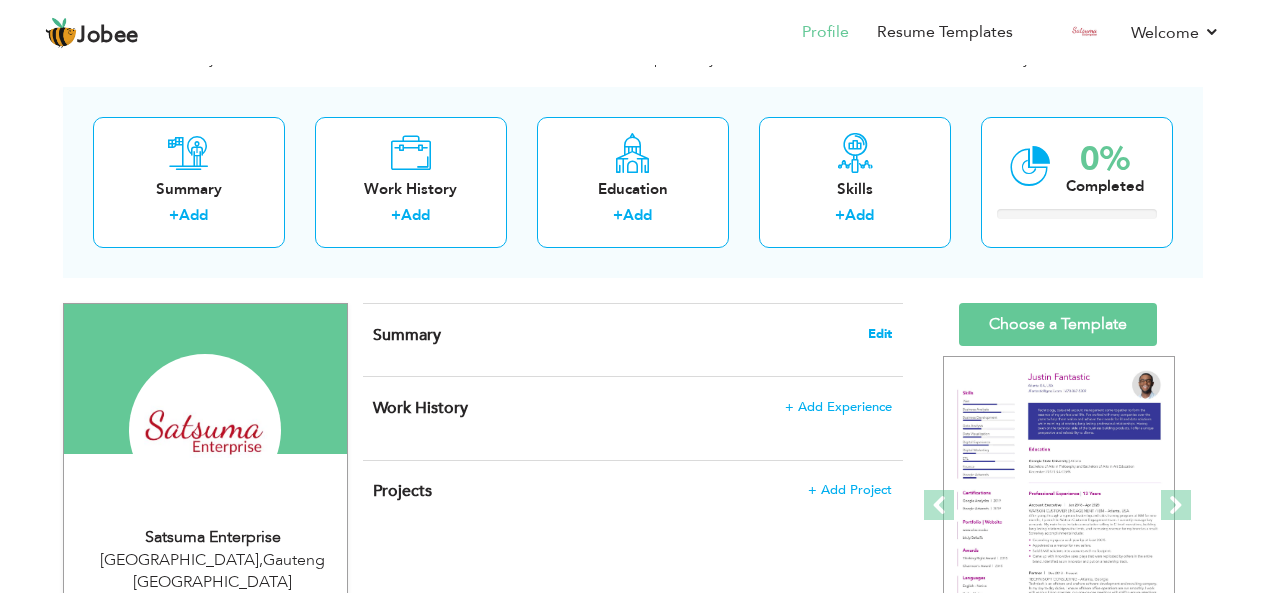 click on "Edit" at bounding box center [880, 334] 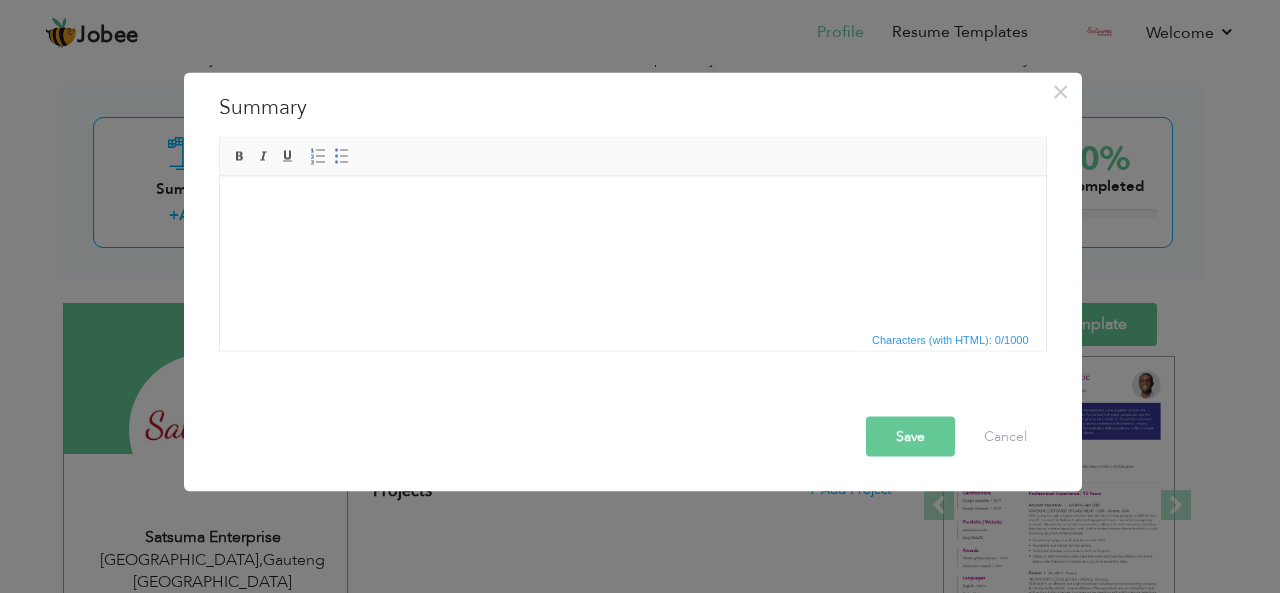 click at bounding box center (632, 206) 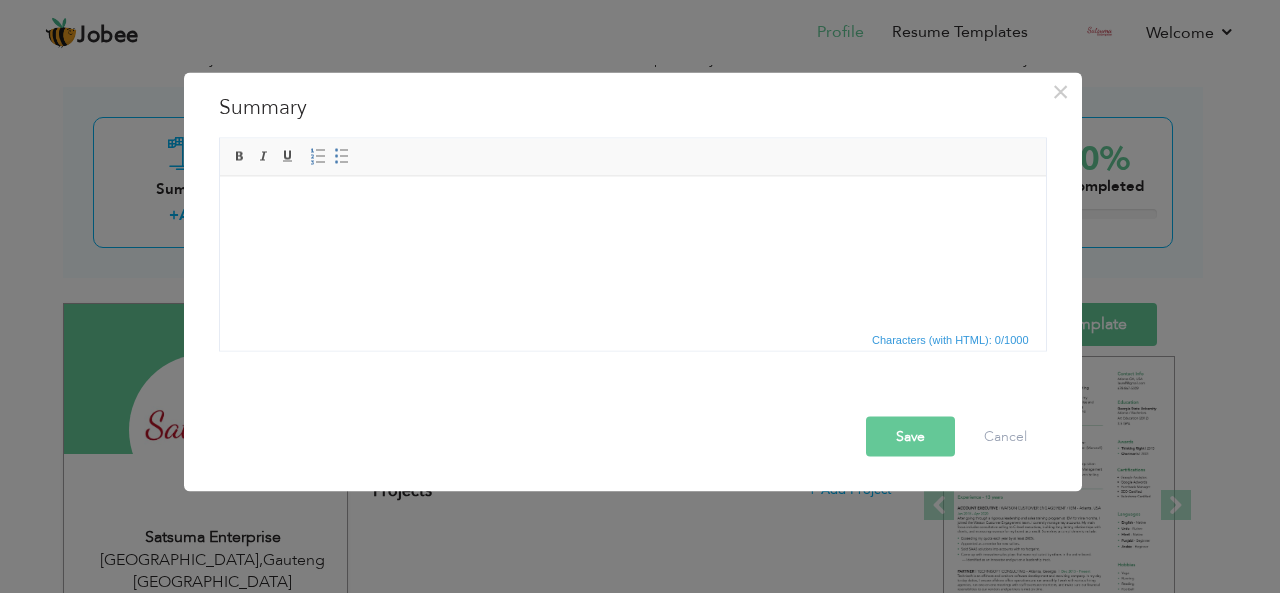 drag, startPoint x: 315, startPoint y: 232, endPoint x: 272, endPoint y: 211, distance: 47.853943 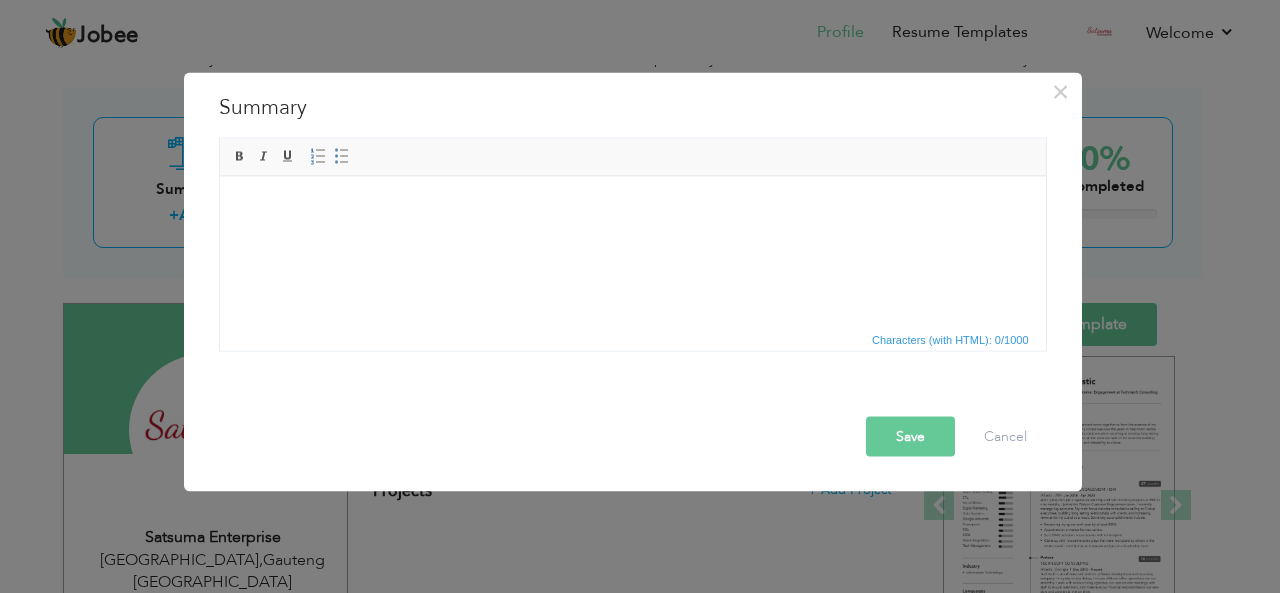 click on "Rich Text Editor, summaryEditor Editor toolbars Basic Styles   Bold   Italic   Underline Paragraph   Insert/Remove Numbered List   Insert/Remove Bulleted List Press ALT 0 for help Characters (with HTML): 0/1000" at bounding box center [633, 244] 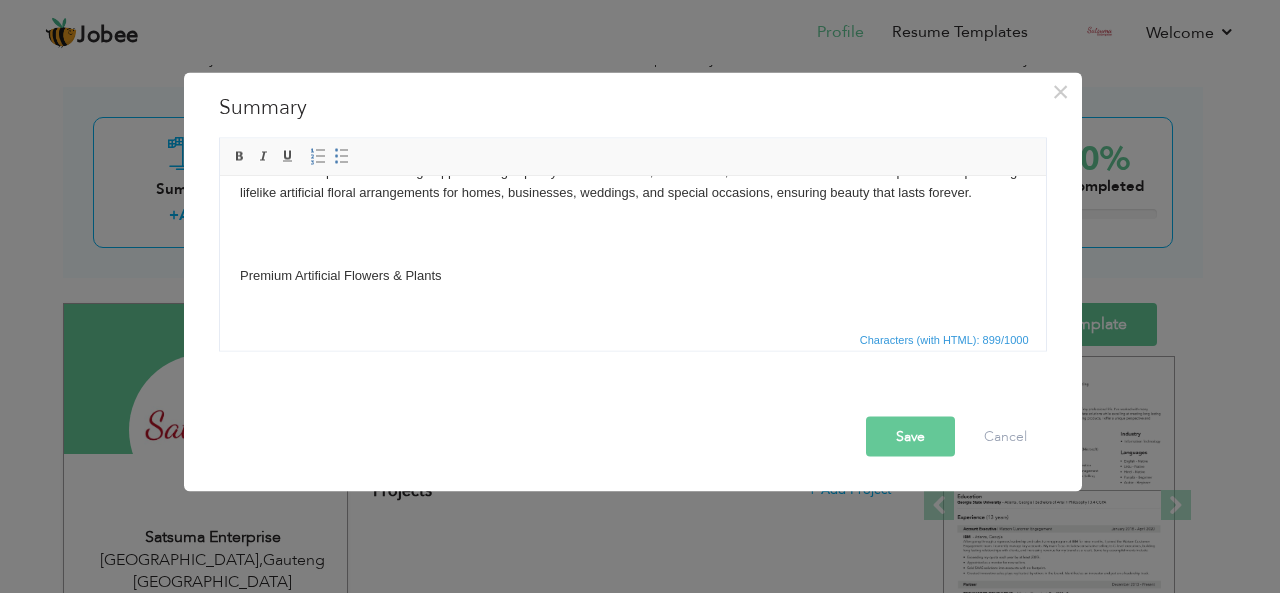 scroll, scrollTop: 0, scrollLeft: 0, axis: both 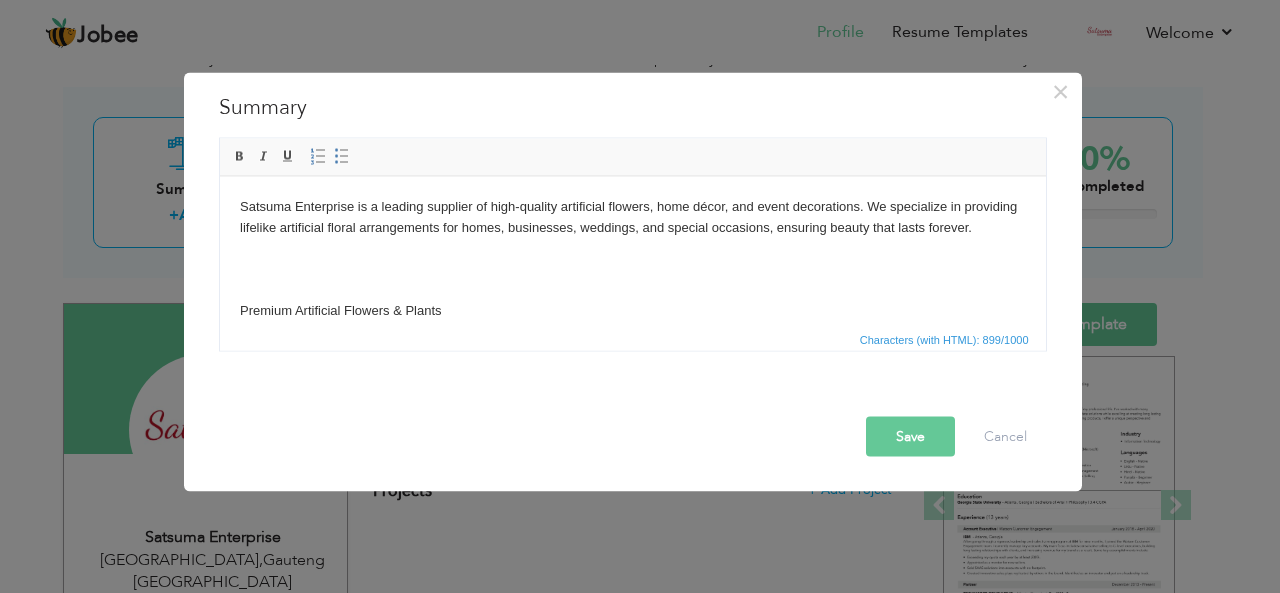 click on "Satsuma Enterprise is a leading supplier of high-quality artificial flowers, home décor, and event decorations. We specialize in providing lifelike artificial floral arrangements for homes, businesses, weddings, and special occasions, ensuring beauty that lasts forever. Premium Artificial Flowers & Plants Home & Event Décor Solutions Wholesale & Retail Availability At Satsuma Enterprise, we focus on quality, elegance, and affordability, offering a wide range of realistic, low-maintenance floral designs to enhance any space. Explore Our Collection!  Website:https://satsumaenterprise.com/ Address: 478 Teresa Avenue, The Willows, Pta, South Africa Phone: 082 4559 115 Email: hannelievanderwalt@mweb.co.za" at bounding box center [632, 508] 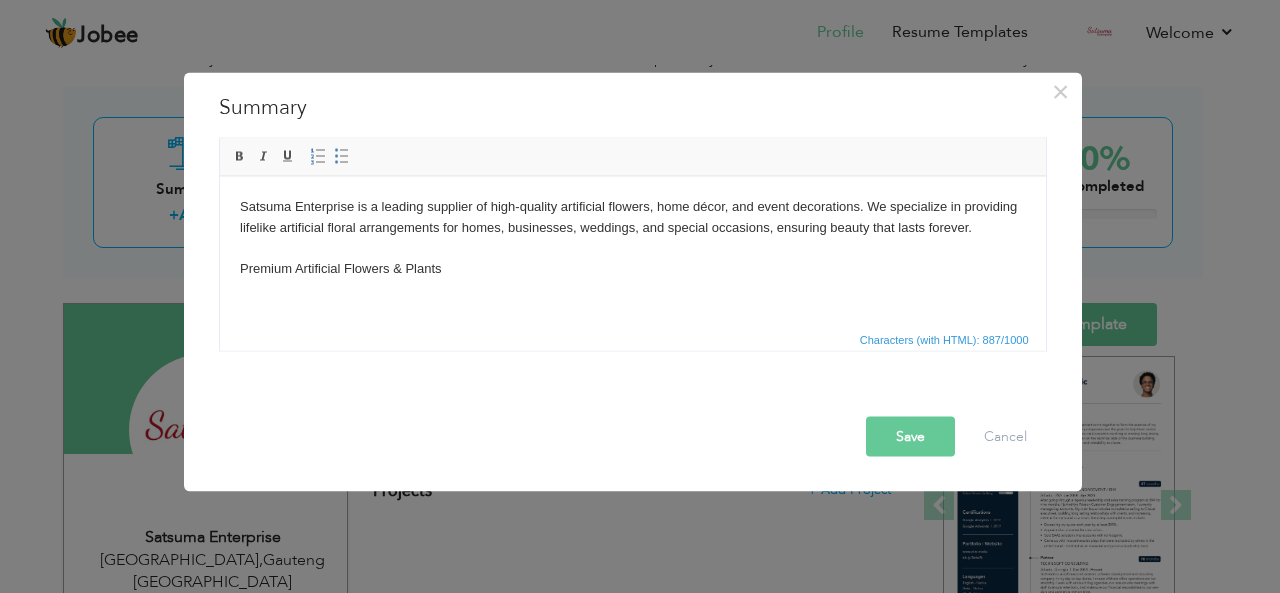 click on "Satsuma Enterprise is a leading supplier of high-quality artificial flowers, home décor, and event decorations. We specialize in providing lifelike artificial floral arrangements for homes, businesses, weddings, and special occasions, ensuring beauty that lasts forever. Premium Artificial Flowers & Plants Home & Event Décor Solutions Wholesale & Retail Availability At Satsuma Enterprise, we focus on quality, elegance, and affordability, offering a wide range of realistic, low-maintenance floral designs to enhance any space. Explore Our Collection!  Website:https://satsumaenterprise.com/ Address: 478 Teresa Avenue, The Willows, Pta, South Africa Phone: 082 4559 115 Email: hannelievanderwalt@mweb.co.za" at bounding box center [632, 487] 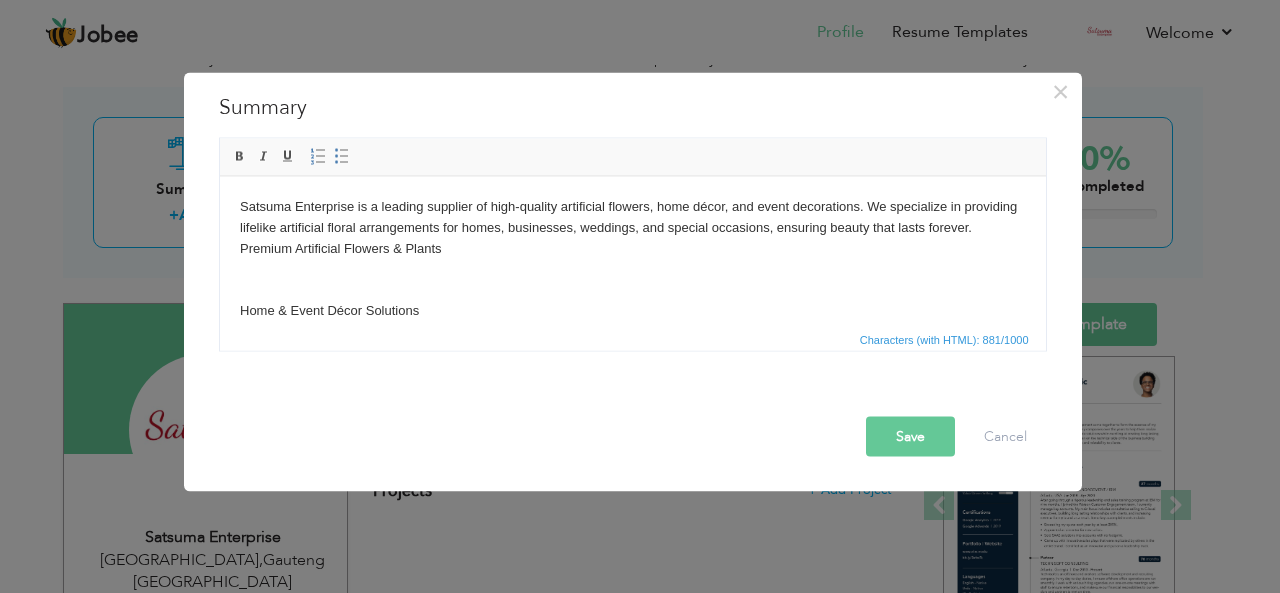 click on "Satsuma Enterprise is a leading supplier of high-quality artificial flowers, home décor, and event decorations. We specialize in providing lifelike artificial floral arrangements for homes, businesses, weddings, and special occasions, ensuring beauty that lasts forever. Premium Artificial Flowers & Plants Home & Event Décor Solutions Wholesale & Retail Availability At Satsuma Enterprise, we focus on quality, elegance, and affordability, offering a wide range of realistic, low-maintenance floral designs to enhance any space. Explore Our Collection!  Website:https://satsumaenterprise.com/ Address: 478 Teresa Avenue, The Willows, Pta, South Africa Phone: 082 4559 115 Email: hannelievanderwalt@mweb.co.za" at bounding box center (632, 477) 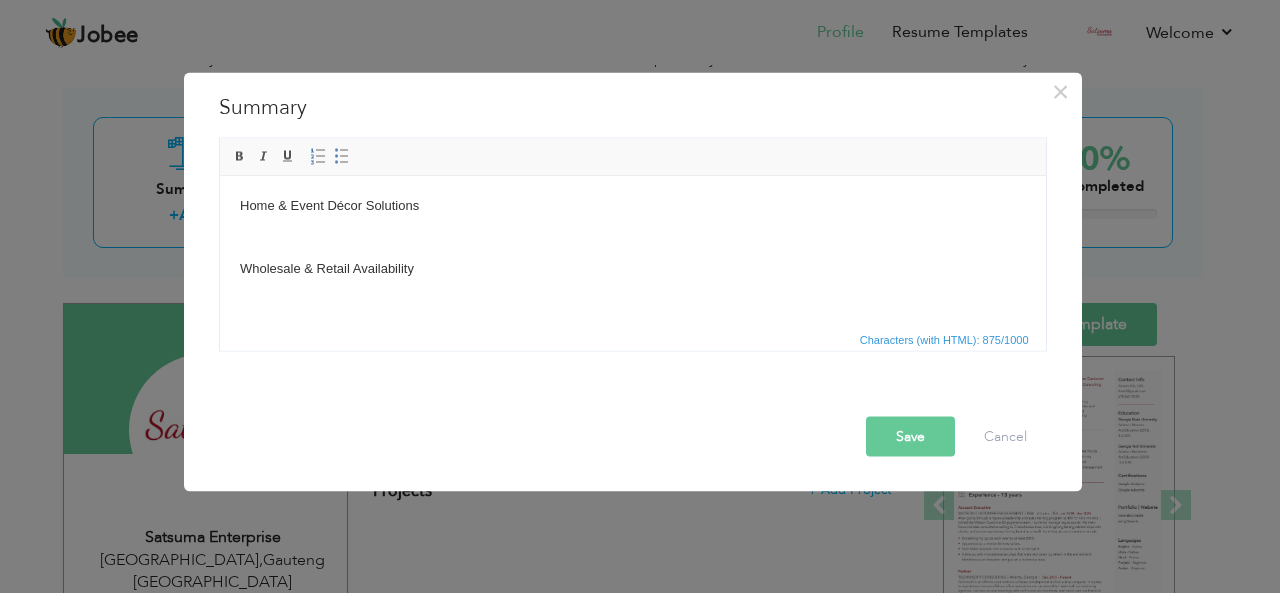scroll, scrollTop: 100, scrollLeft: 0, axis: vertical 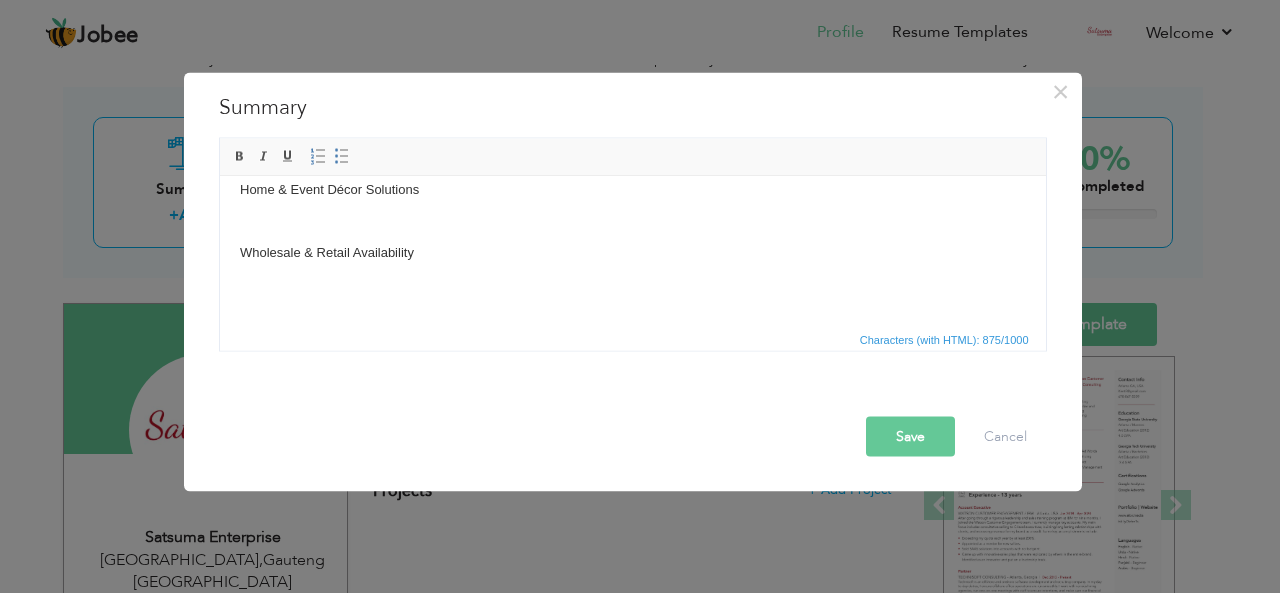 click on "Satsuma Enterprise is a leading supplier of high-quality artificial flowers, home décor, and event decorations. We specialize in providing lifelike artificial floral arrangements for homes, businesses, weddings, and special occasions, ensuring beauty that lasts forever. Premium Artificial Flowers & Plants Home & Event Décor Solutions Wholesale & Retail Availability At Satsuma Enterprise, we focus on quality, elegance, and affordability, offering a wide range of realistic, low-maintenance floral designs to enhance any space. Explore Our Collection!  Website:https://satsumaenterprise.com/ Address: 478 Teresa Avenue, The Willows, Pta, South Africa Phone: 082 4559 115 Email: hannelievanderwalt@mweb.co.za" at bounding box center (632, 366) 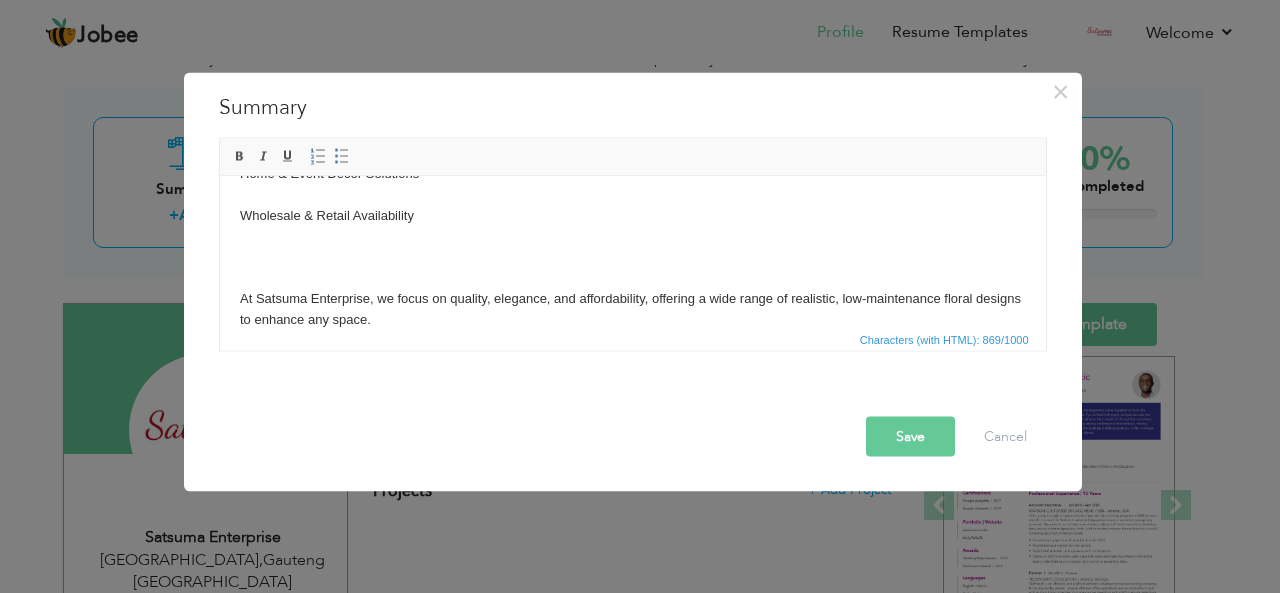 scroll, scrollTop: 100, scrollLeft: 0, axis: vertical 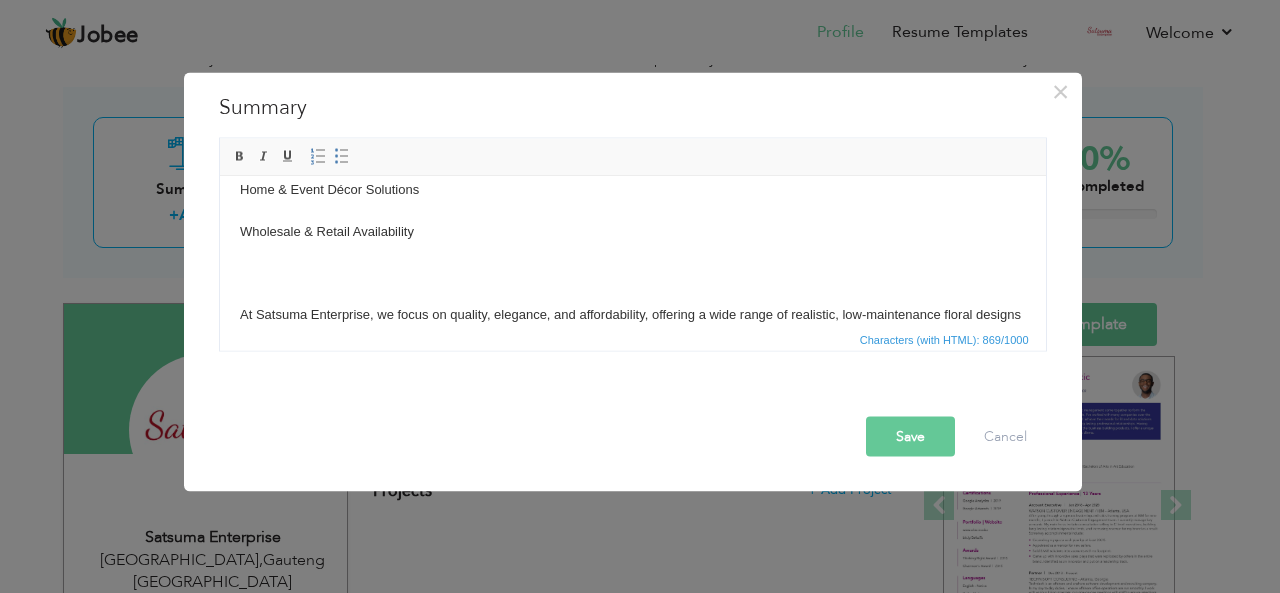 click on "Satsuma Enterprise is a leading supplier of high-quality artificial flowers, home décor, and event decorations. We specialize in providing lifelike artificial floral arrangements for homes, businesses, weddings, and special occasions, ensuring beauty that lasts forever. Premium Artificial Flowers & Plants Home & Event Décor Solutions Wholesale & Retail Availability At Satsuma Enterprise, we focus on quality, elegance, and affordability, offering a wide range of realistic, low-maintenance floral designs to enhance any space. Explore Our Collection!  Website:https://satsumaenterprise.com/ Address: 478 Teresa Avenue, The Willows, Pta, South Africa Phone: 082 4559 115 Email: hannelievanderwalt@mweb.co.za" at bounding box center (632, 356) 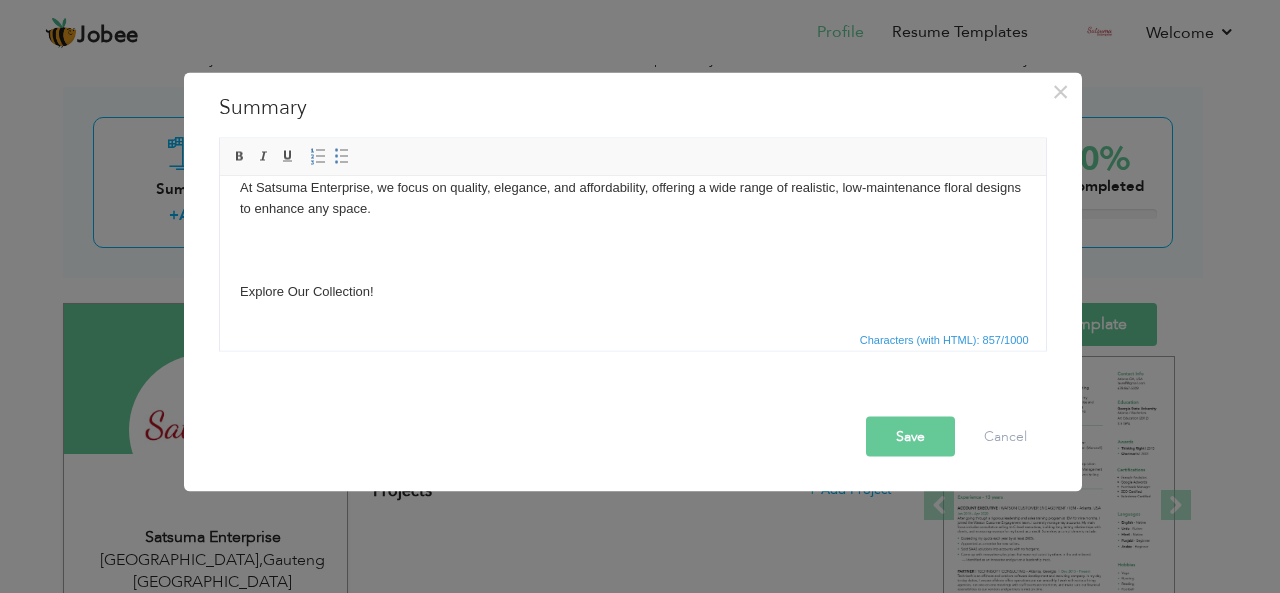 scroll, scrollTop: 200, scrollLeft: 0, axis: vertical 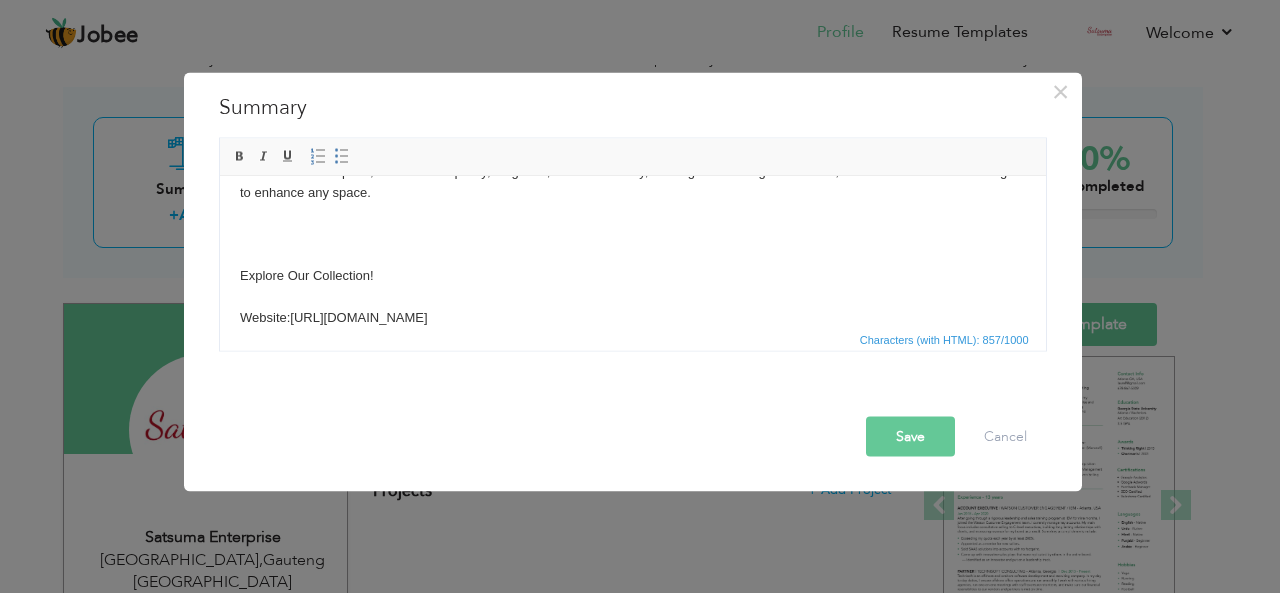 click on "Satsuma Enterprise is a leading supplier of high-quality artificial flowers, home décor, and event decorations. We specialize in providing lifelike artificial floral arrangements for homes, businesses, weddings, and special occasions, ensuring beauty that lasts forever. Premium Artificial Flowers & Plants Home & Event Décor Solutions Wholesale & Retail Availability At Satsuma Enterprise, we focus on quality, elegance, and affordability, offering a wide range of realistic, low-maintenance floral designs to enhance any space. Explore Our Collection!  Website:https://satsumaenterprise.com/ Address: 478 Teresa Avenue, The Willows, Pta, South Africa Phone: 082 4559 115 Email: hannelievanderwalt@mweb.co.za" at bounding box center (632, 235) 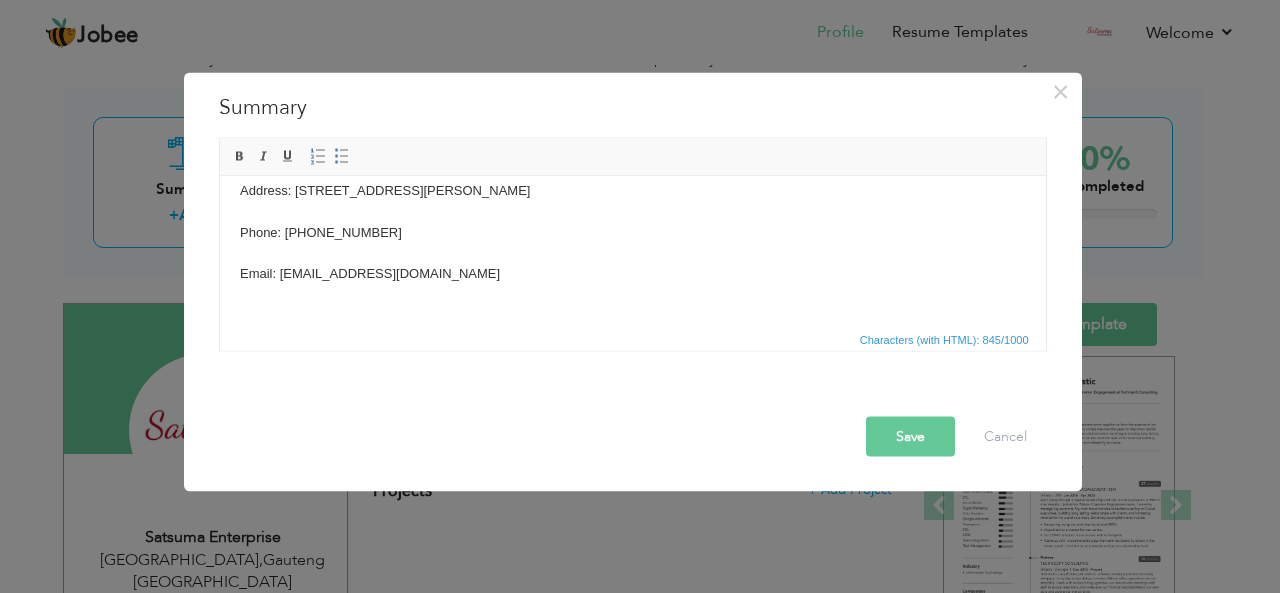 scroll, scrollTop: 348, scrollLeft: 0, axis: vertical 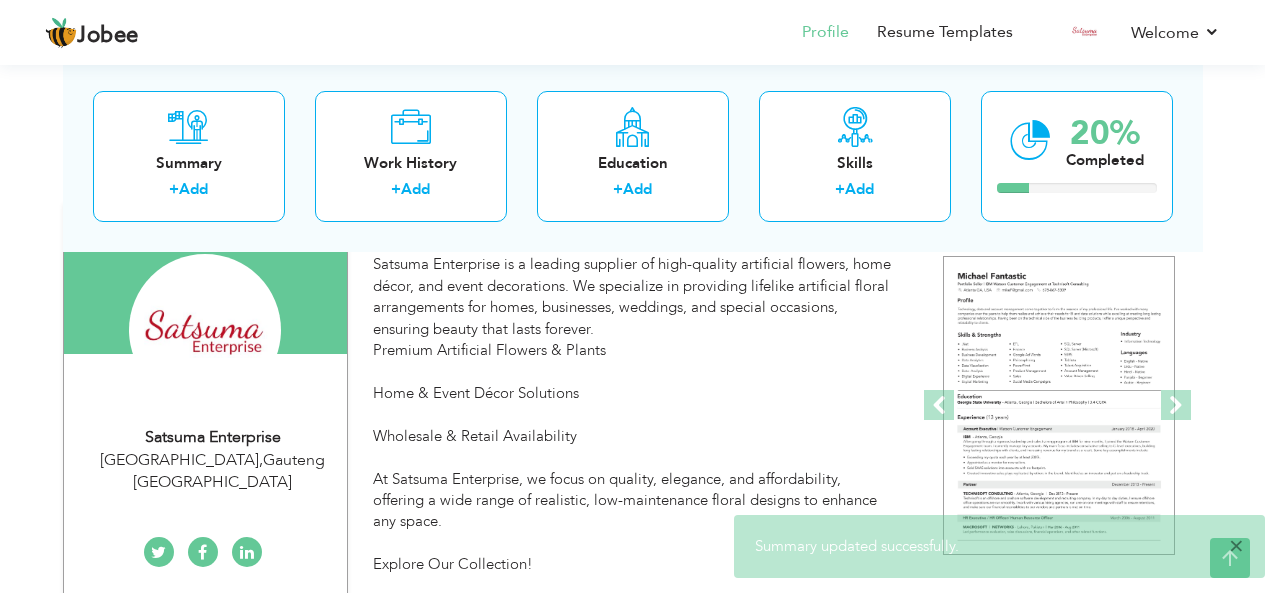 click on "×" at bounding box center (1236, 546) 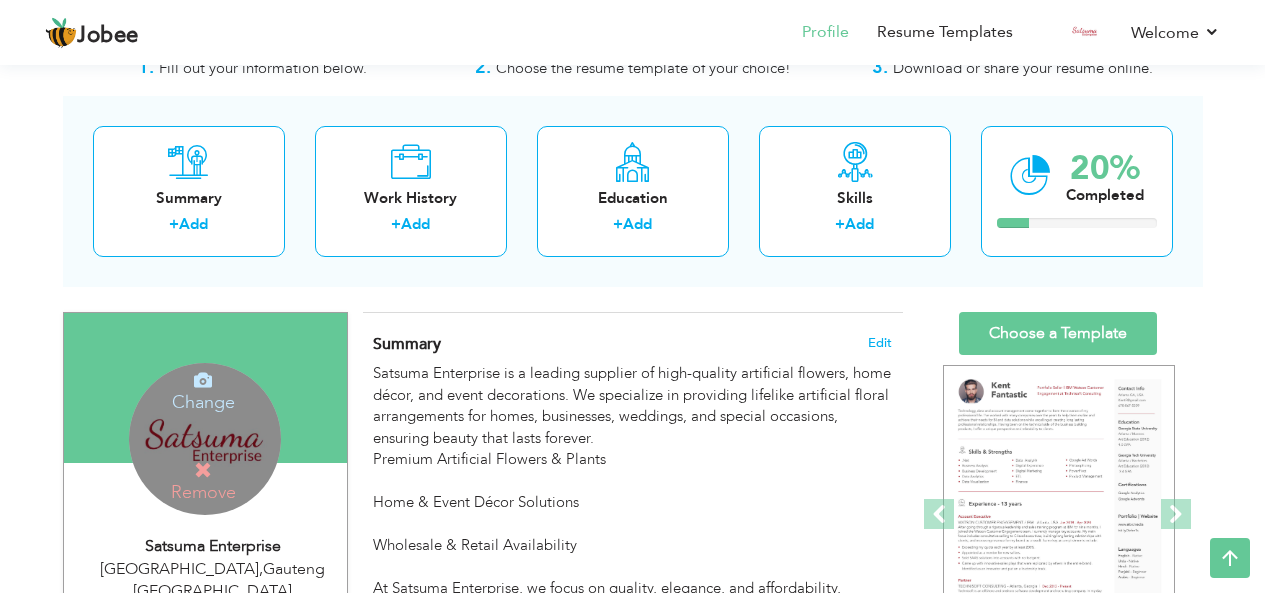 scroll, scrollTop: 0, scrollLeft: 0, axis: both 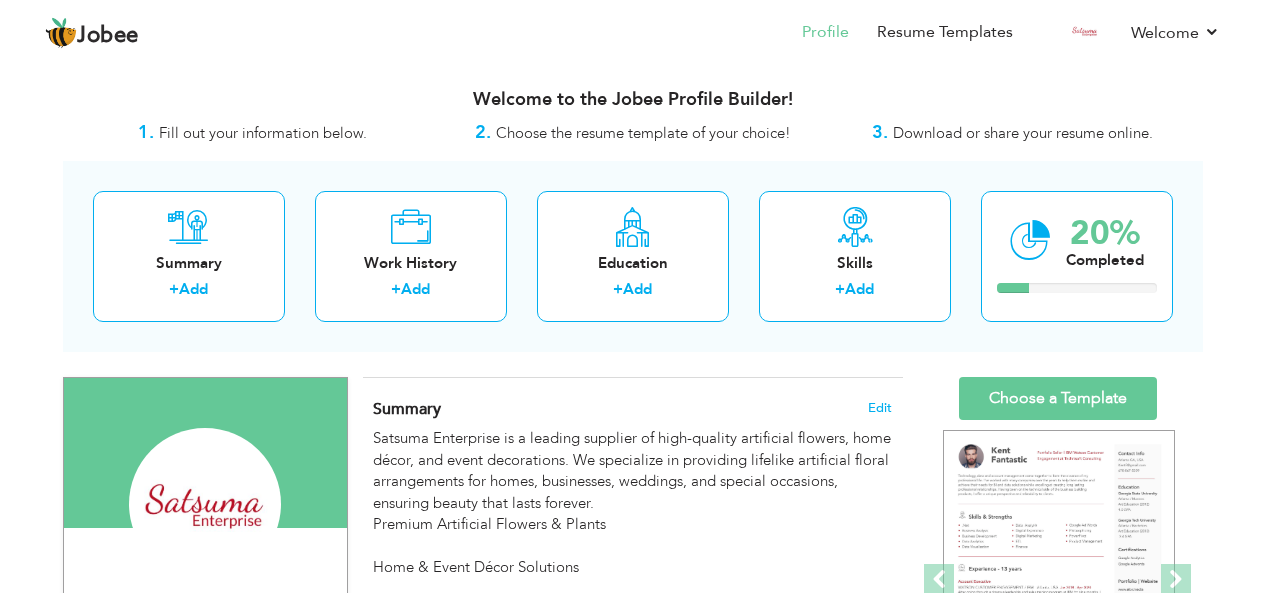 click at bounding box center (205, 453) 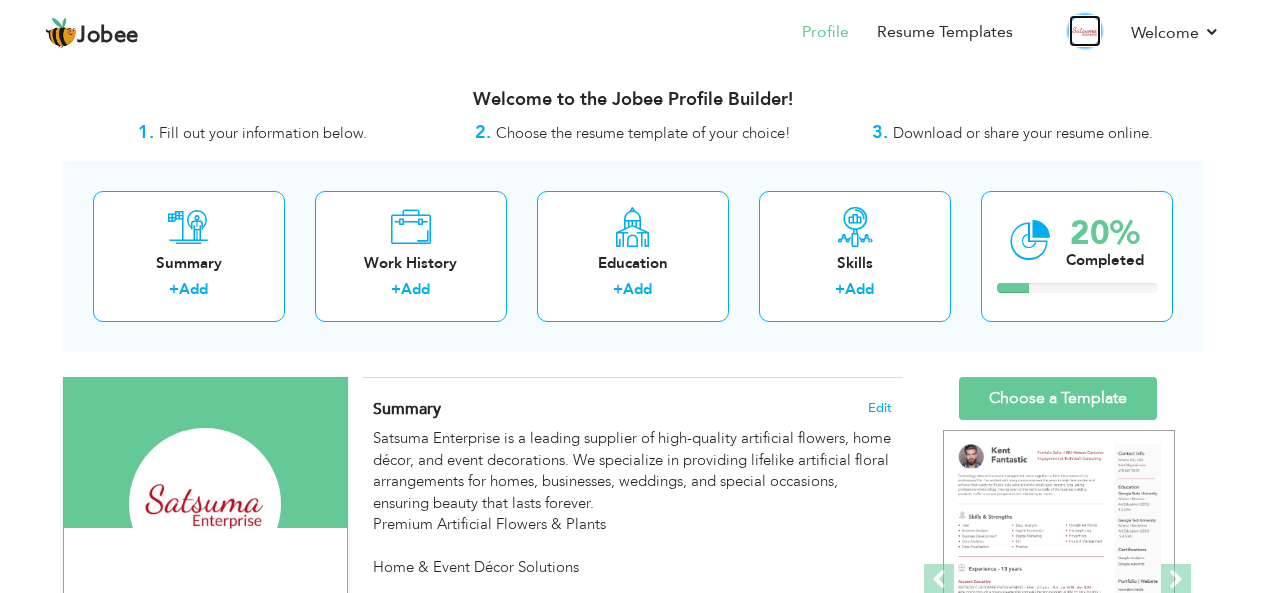 click at bounding box center [1085, 31] 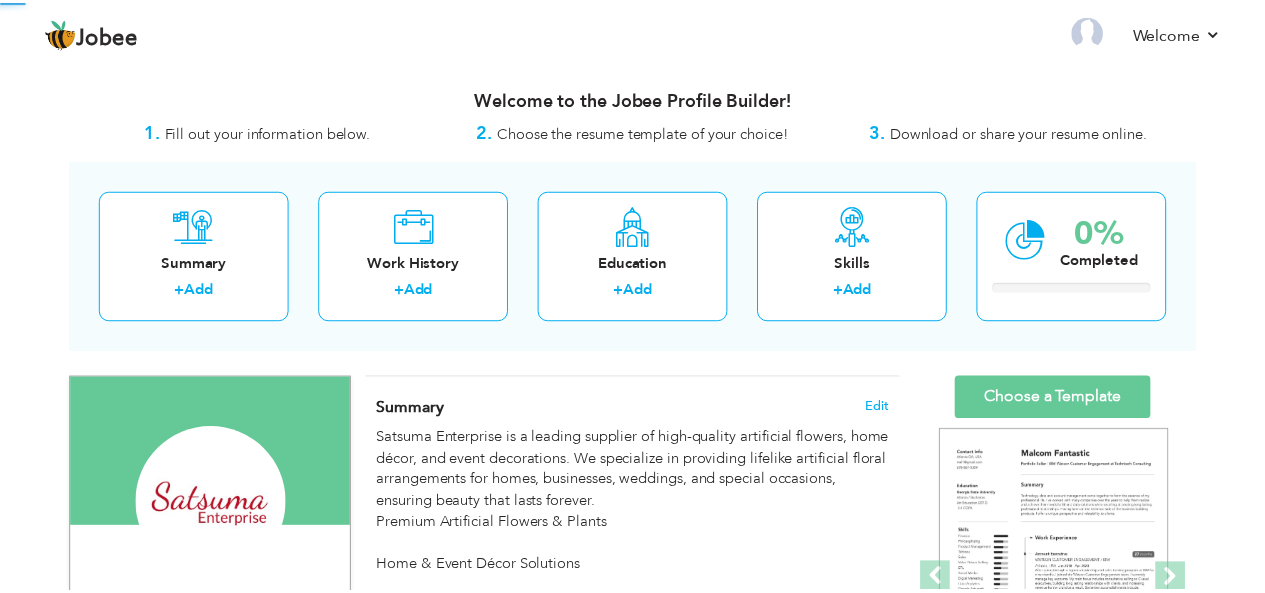 scroll, scrollTop: 0, scrollLeft: 0, axis: both 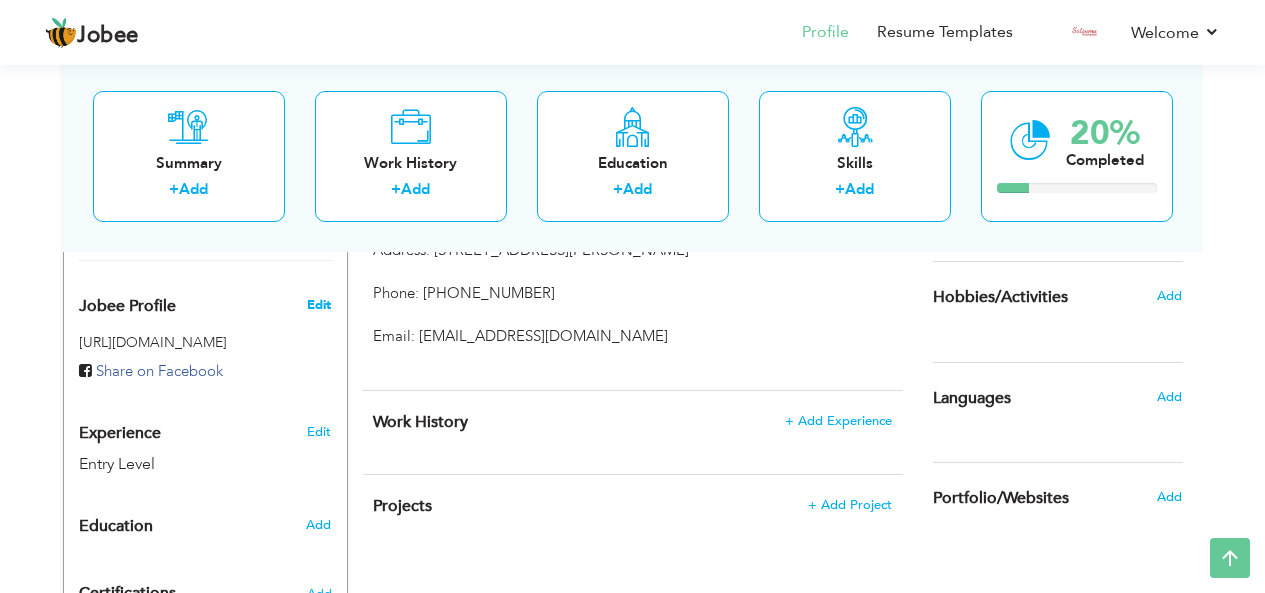 click on "Edit" at bounding box center [319, 305] 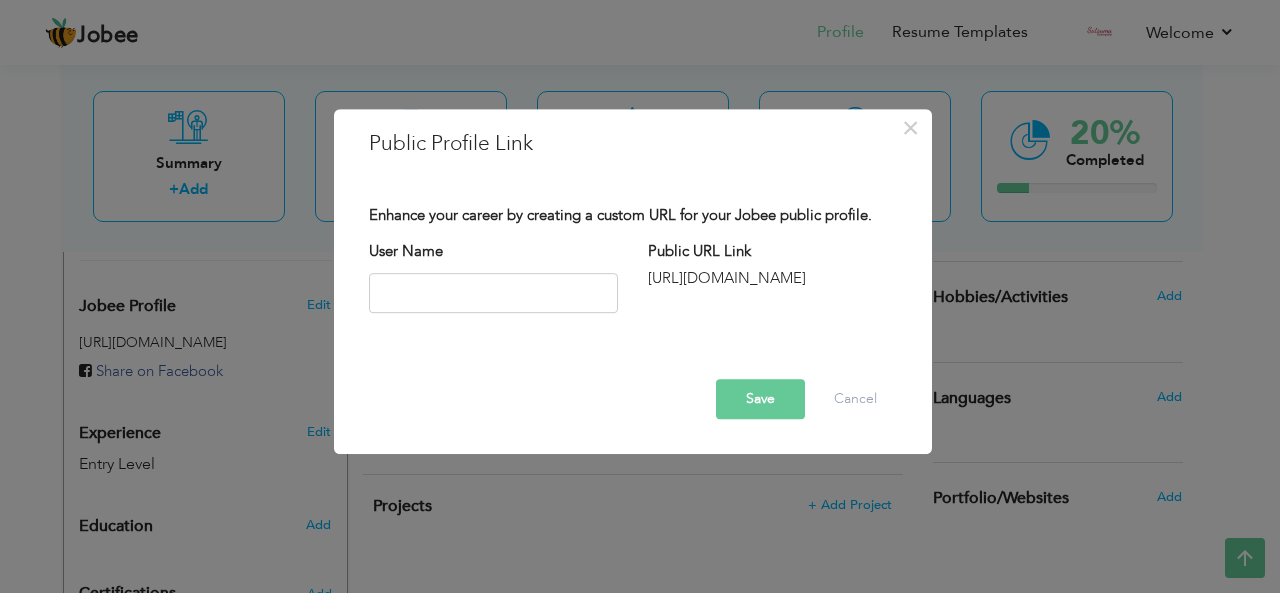 click on "User Name" at bounding box center [493, 277] 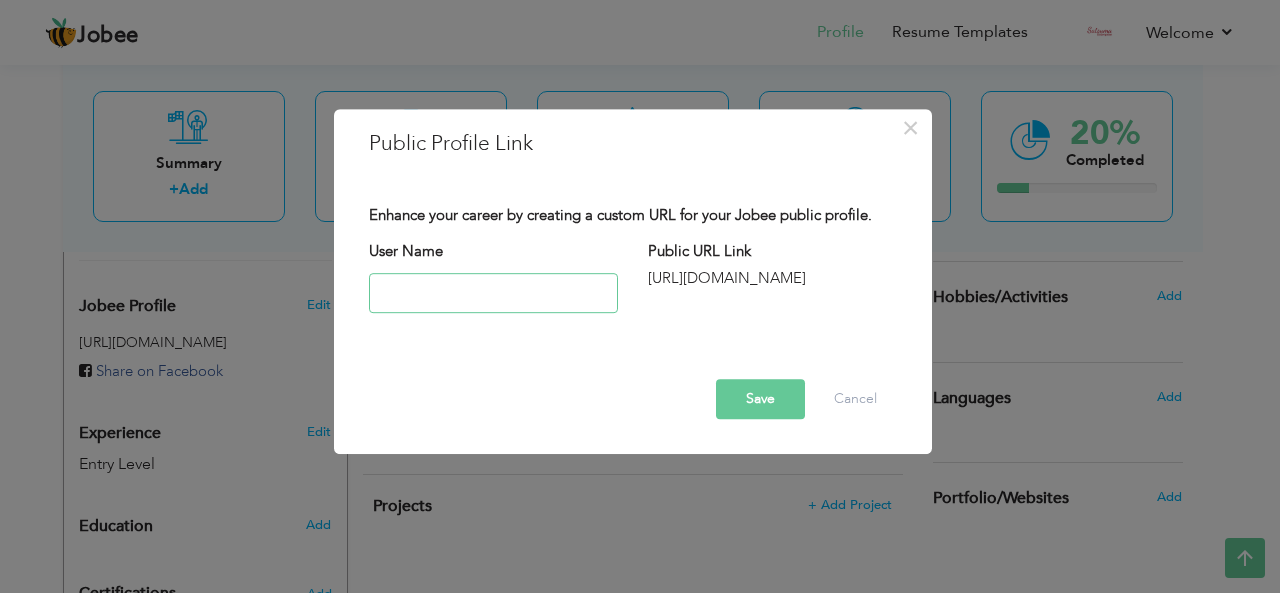 click at bounding box center (493, 293) 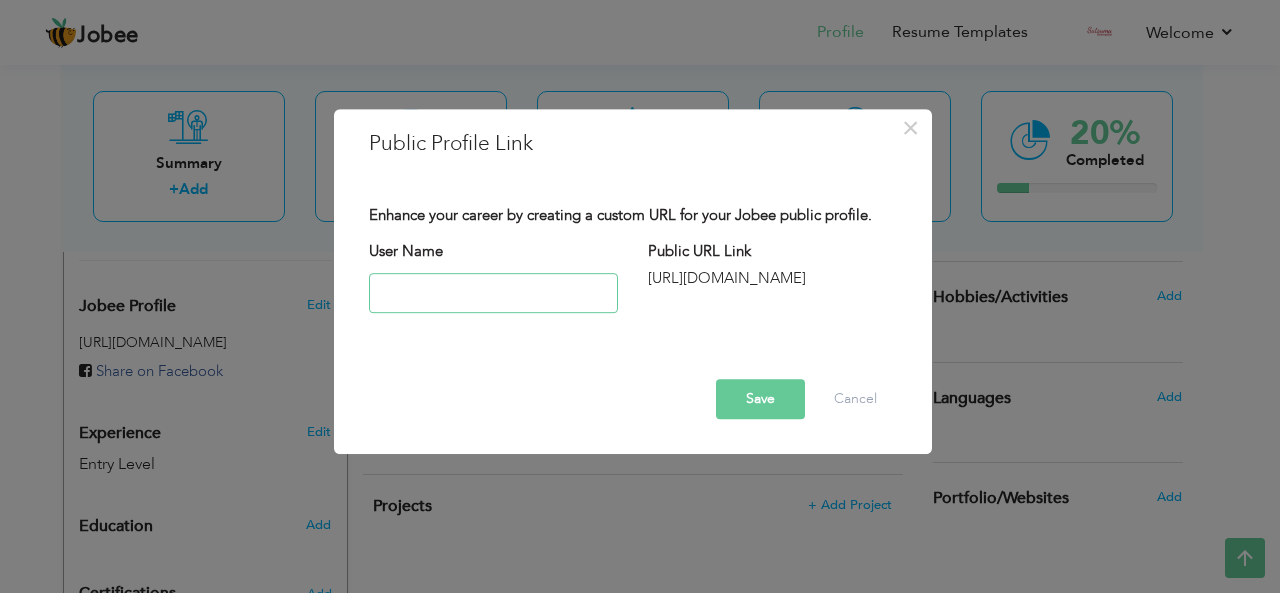 paste on "Satsuma Enterprise" 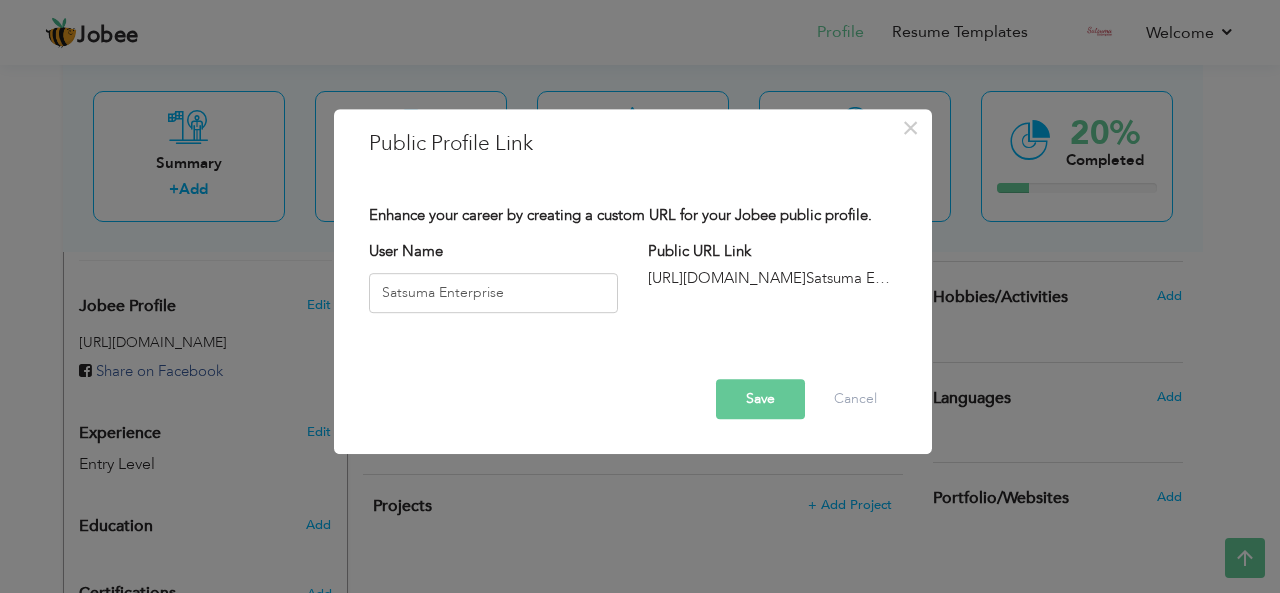 click on "Save" at bounding box center (760, 399) 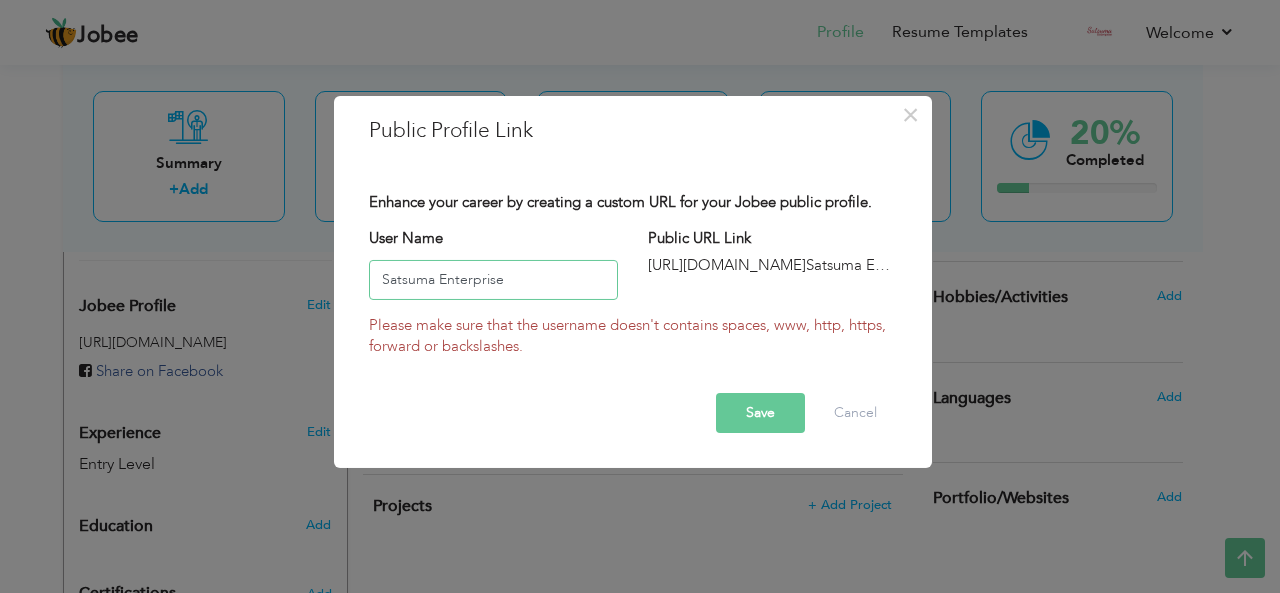 click on "Satsuma Enterprise" at bounding box center (493, 280) 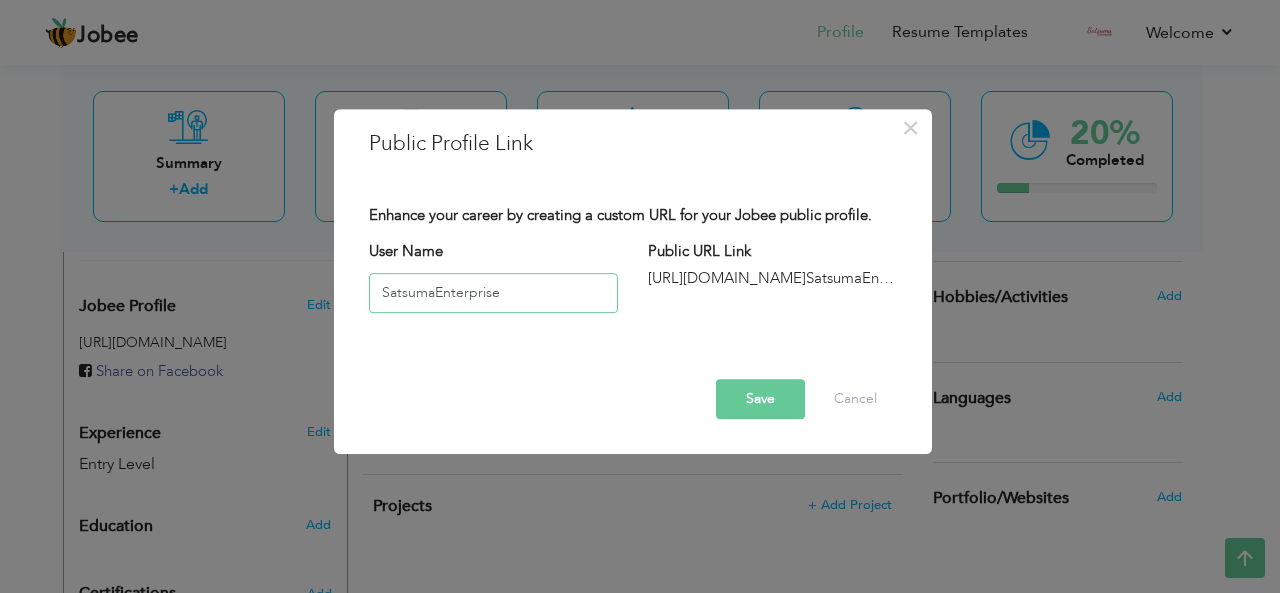 type on "SatsumaEnterprise" 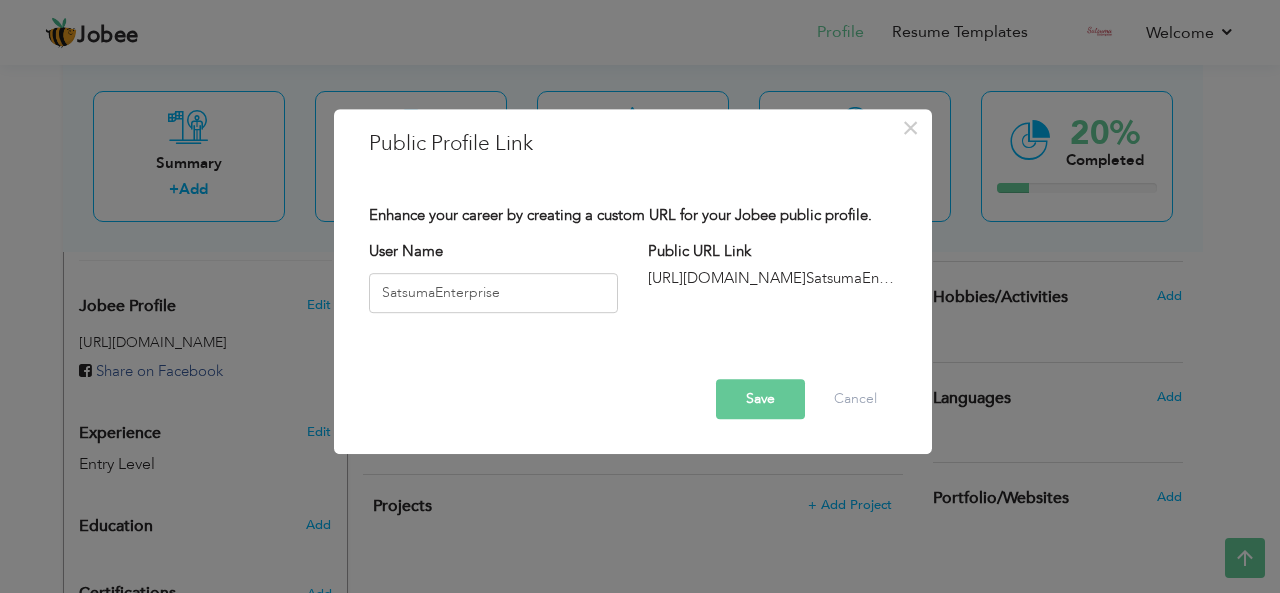 click on "Save" at bounding box center (760, 399) 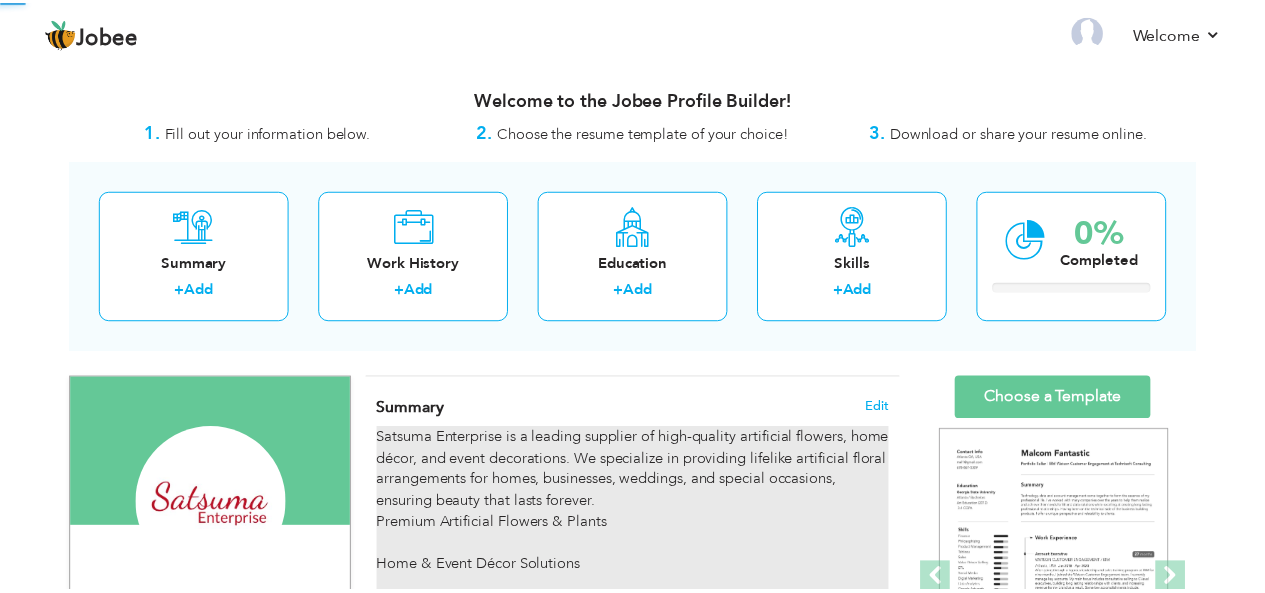 scroll, scrollTop: 0, scrollLeft: 0, axis: both 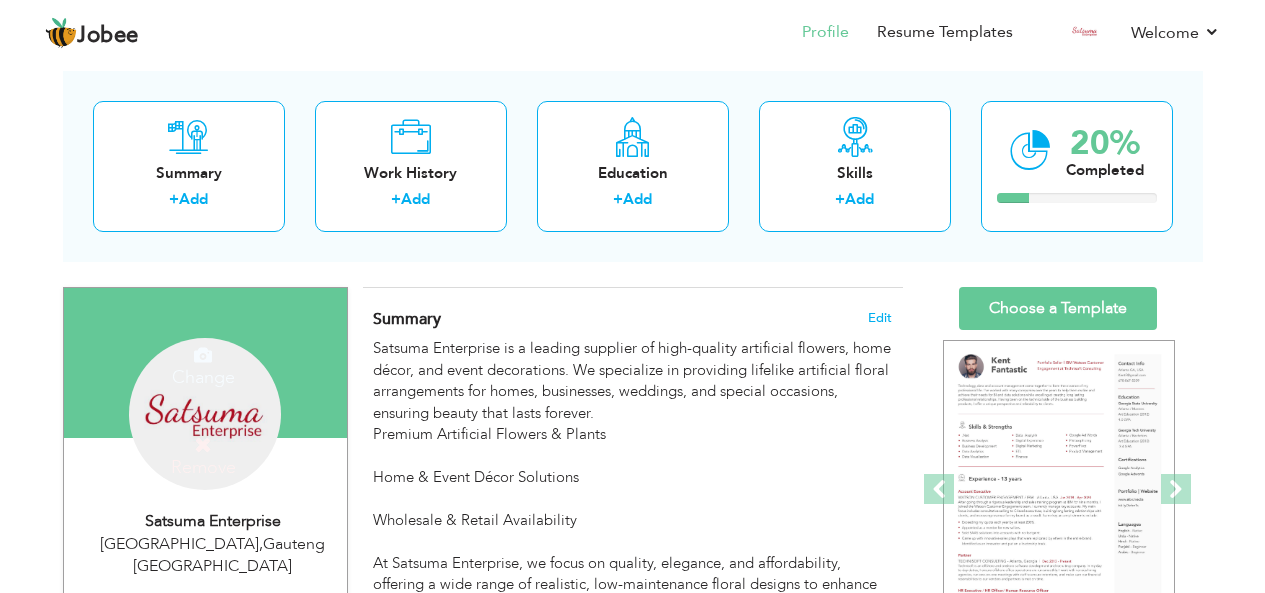 click at bounding box center (205, 363) 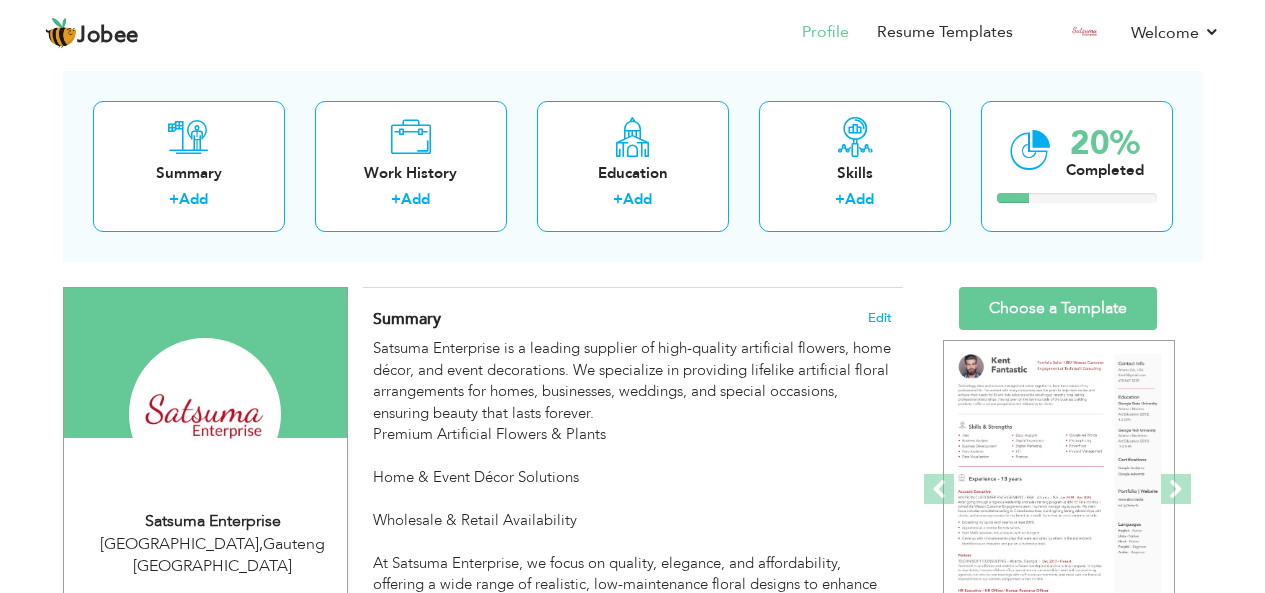 click at bounding box center [205, 363] 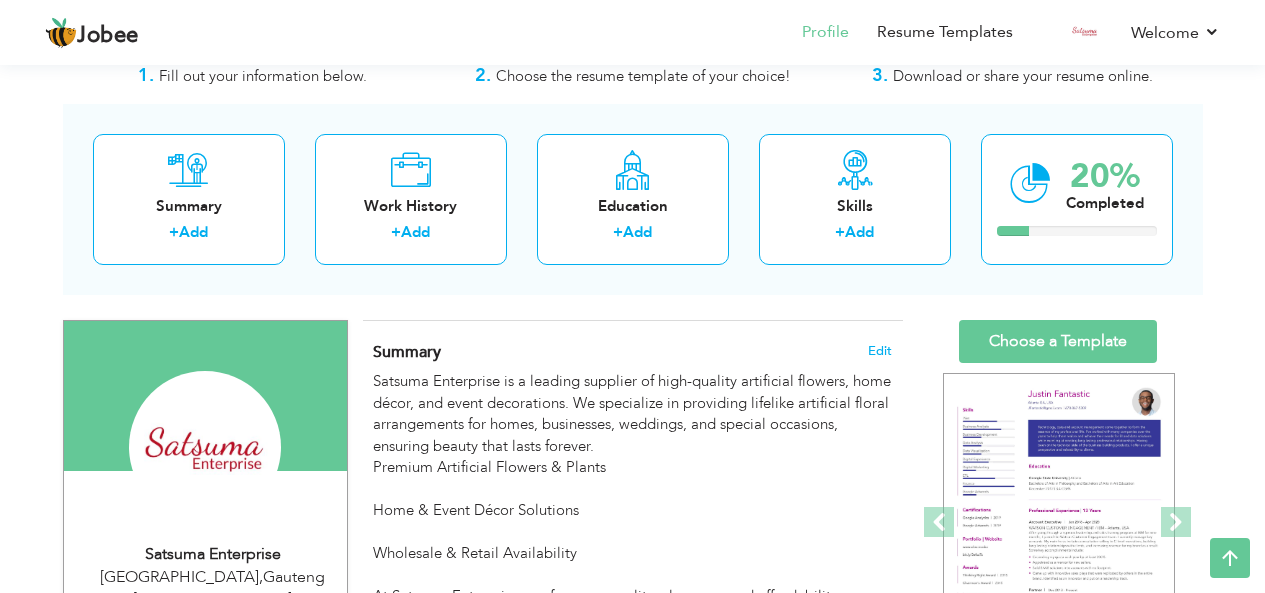 scroll, scrollTop: 0, scrollLeft: 0, axis: both 